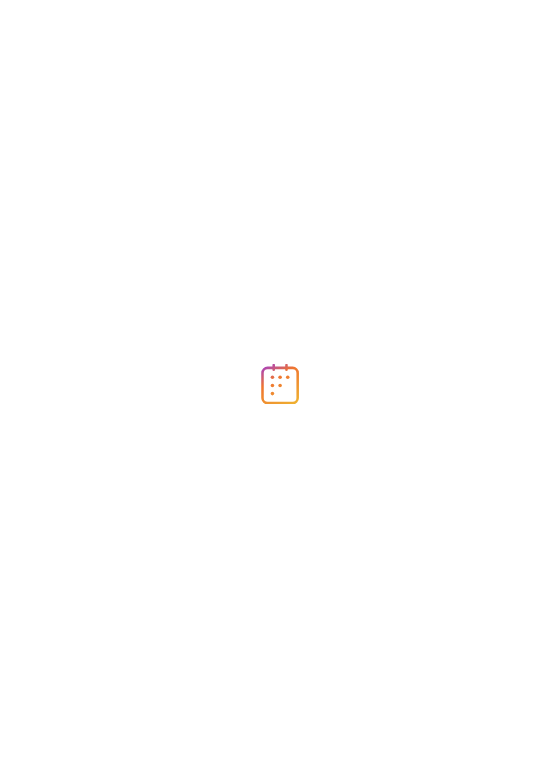 scroll, scrollTop: 0, scrollLeft: 0, axis: both 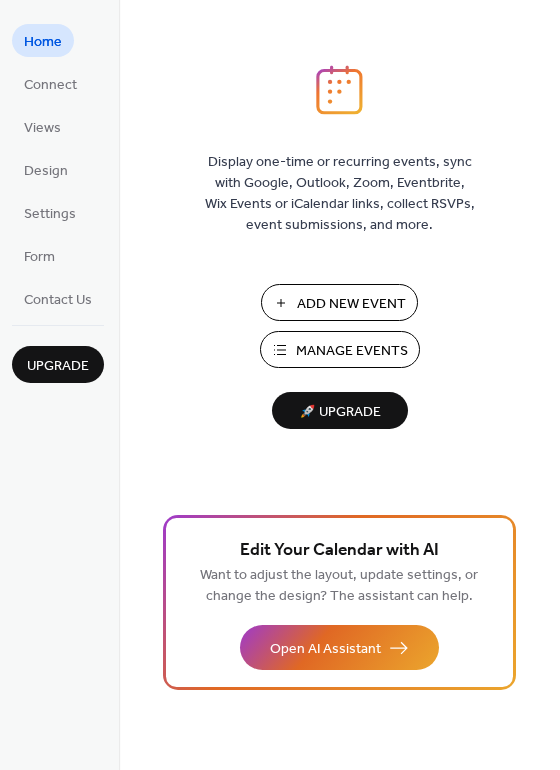 click on "Manage Events" at bounding box center (352, 351) 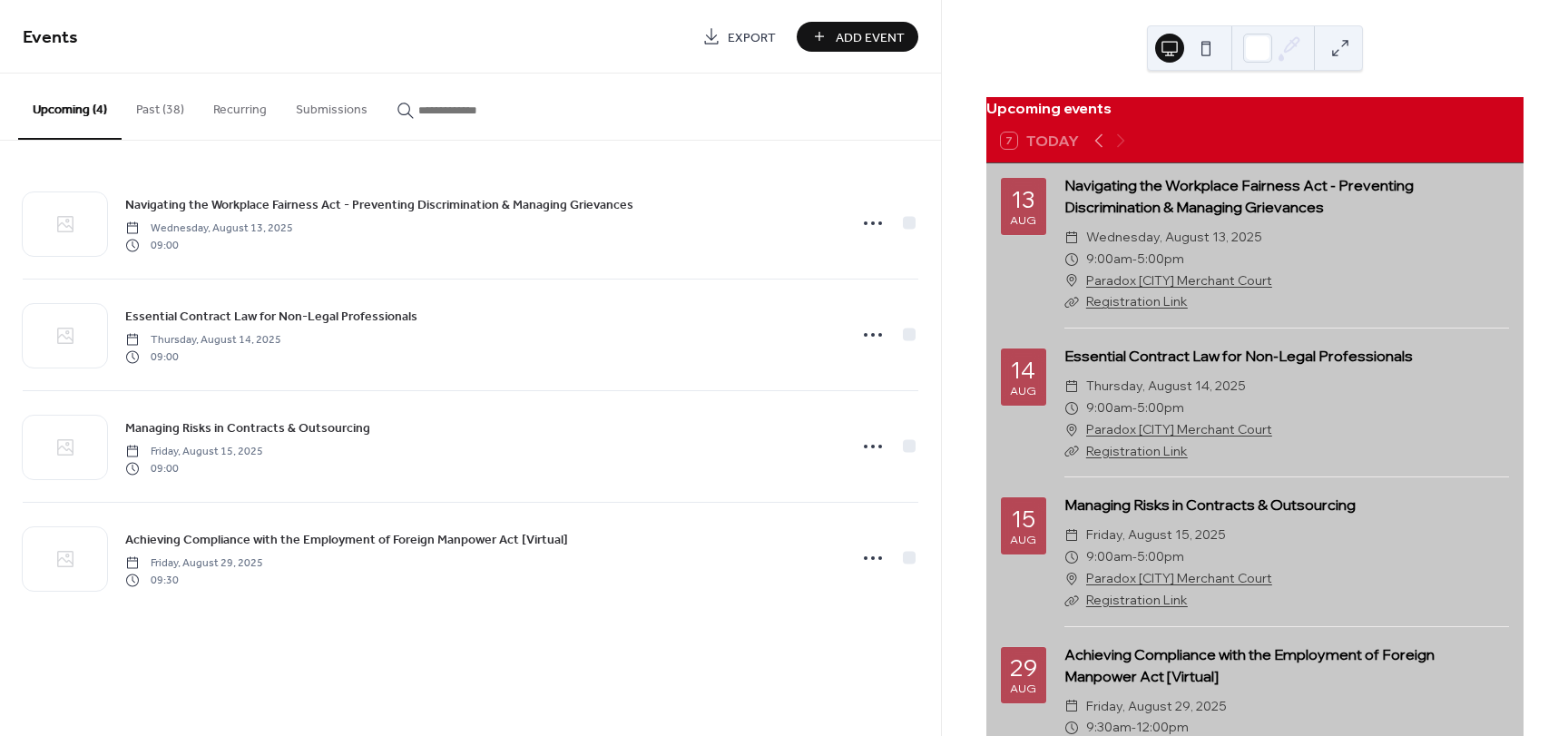 scroll, scrollTop: 0, scrollLeft: 0, axis: both 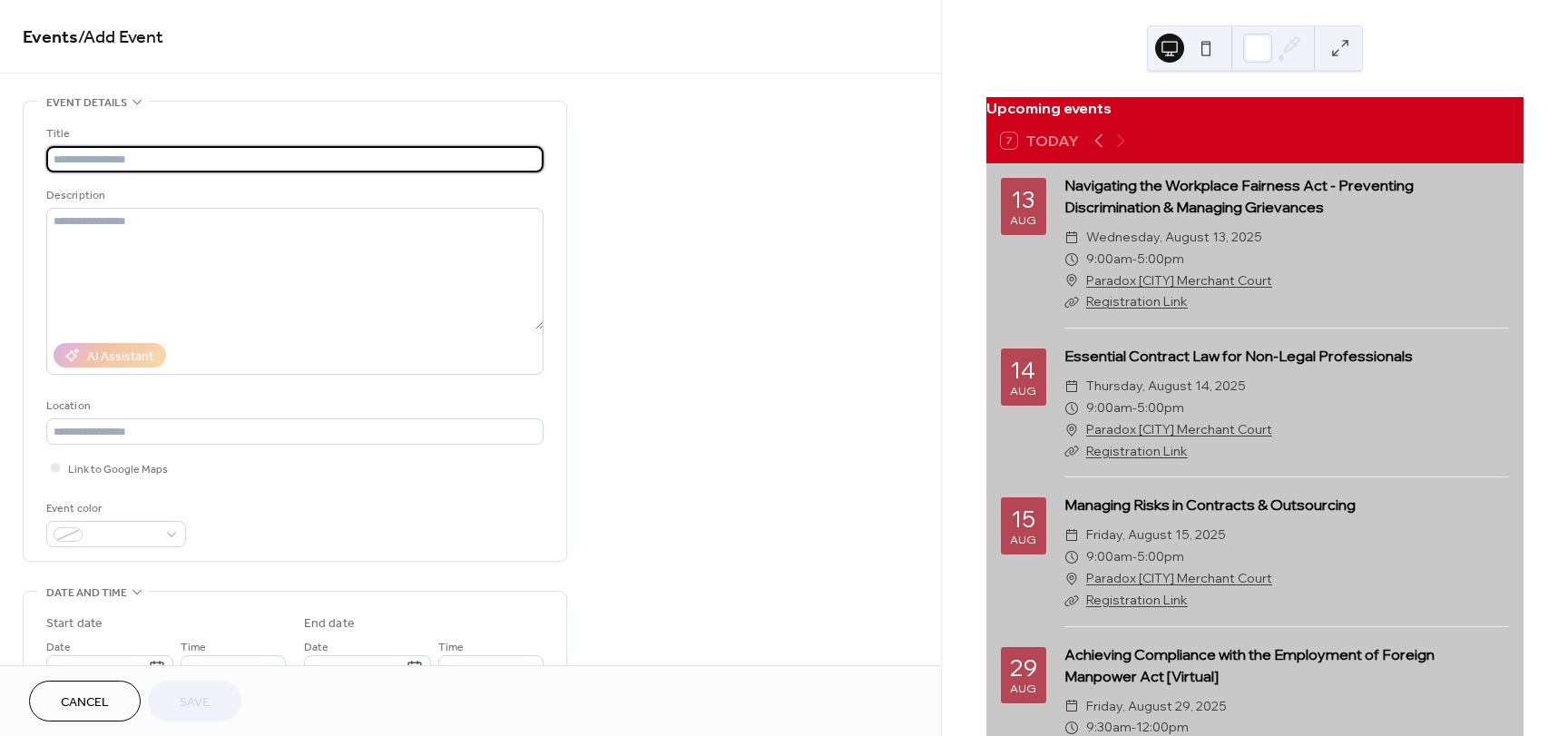 click at bounding box center [295, 159] 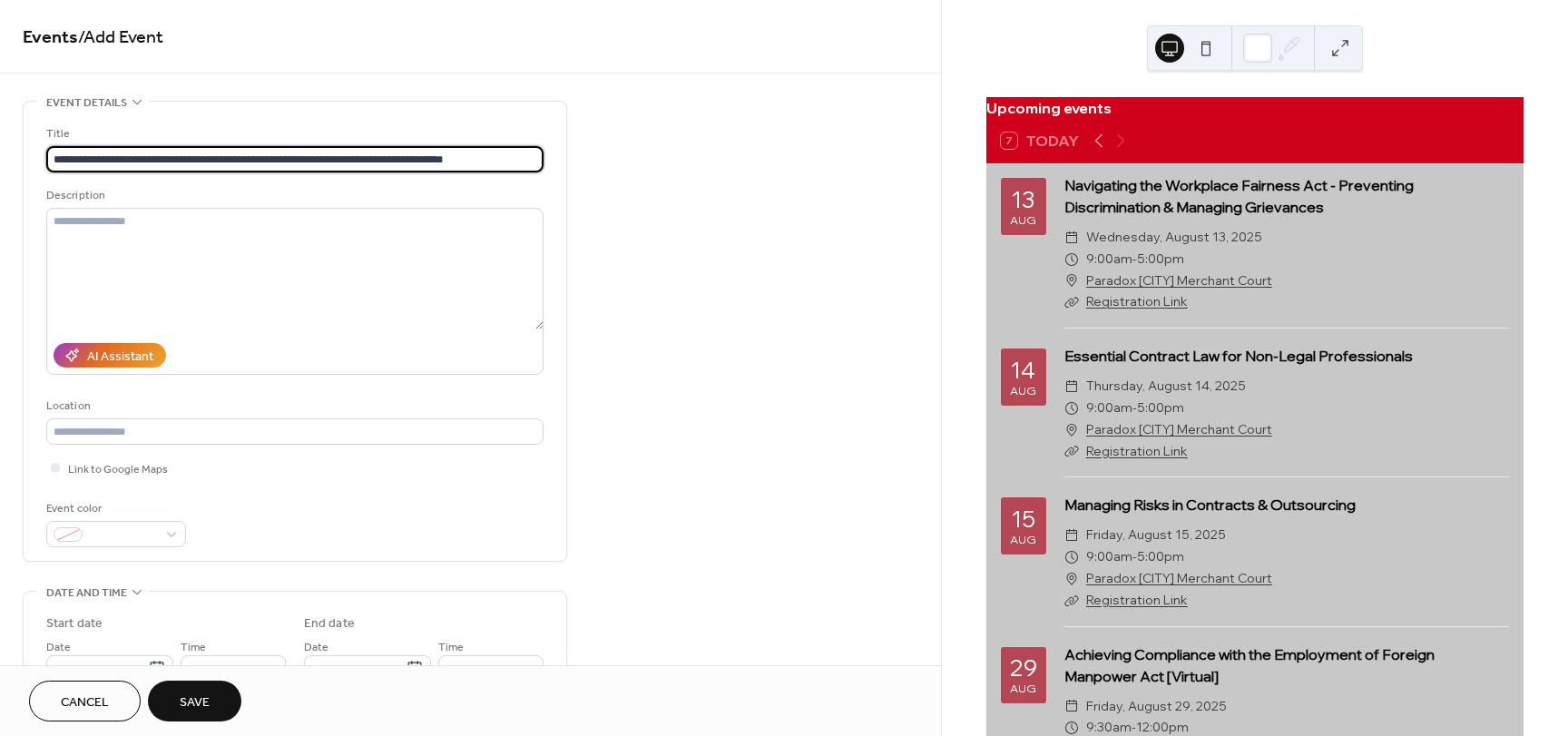 type on "**********" 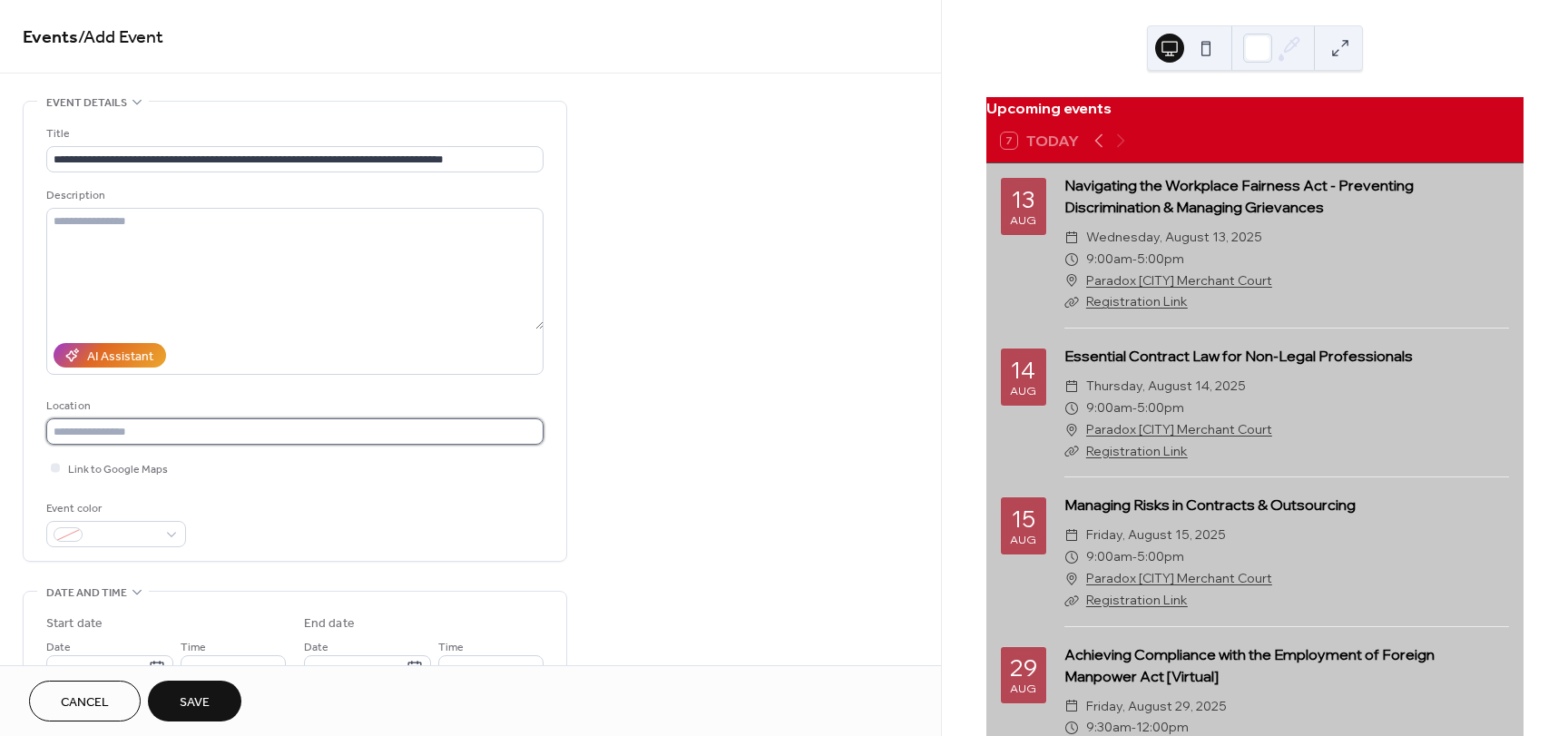 click at bounding box center [295, 431] 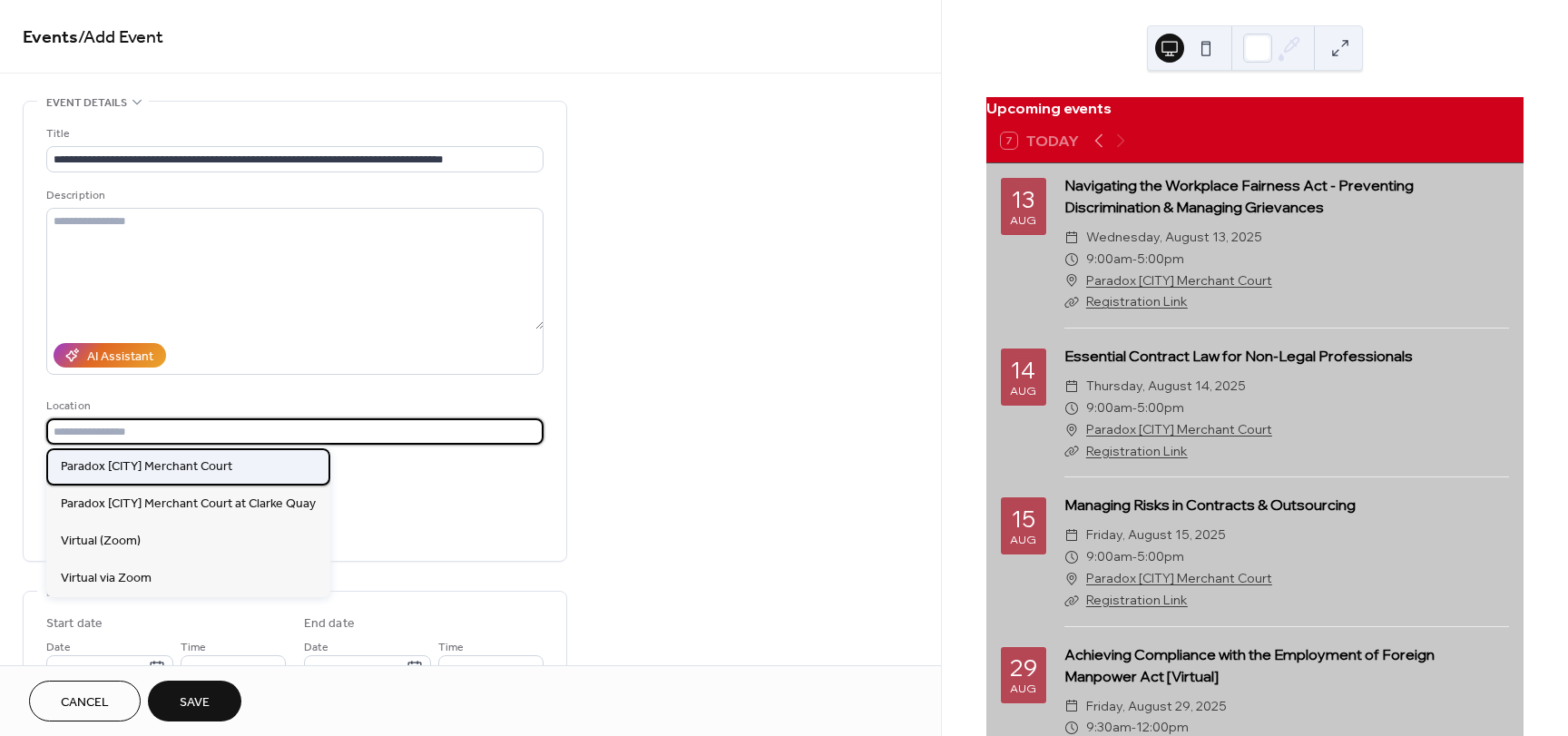 click on "Paradox [CITY] Merchant Court" at bounding box center [146, 466] 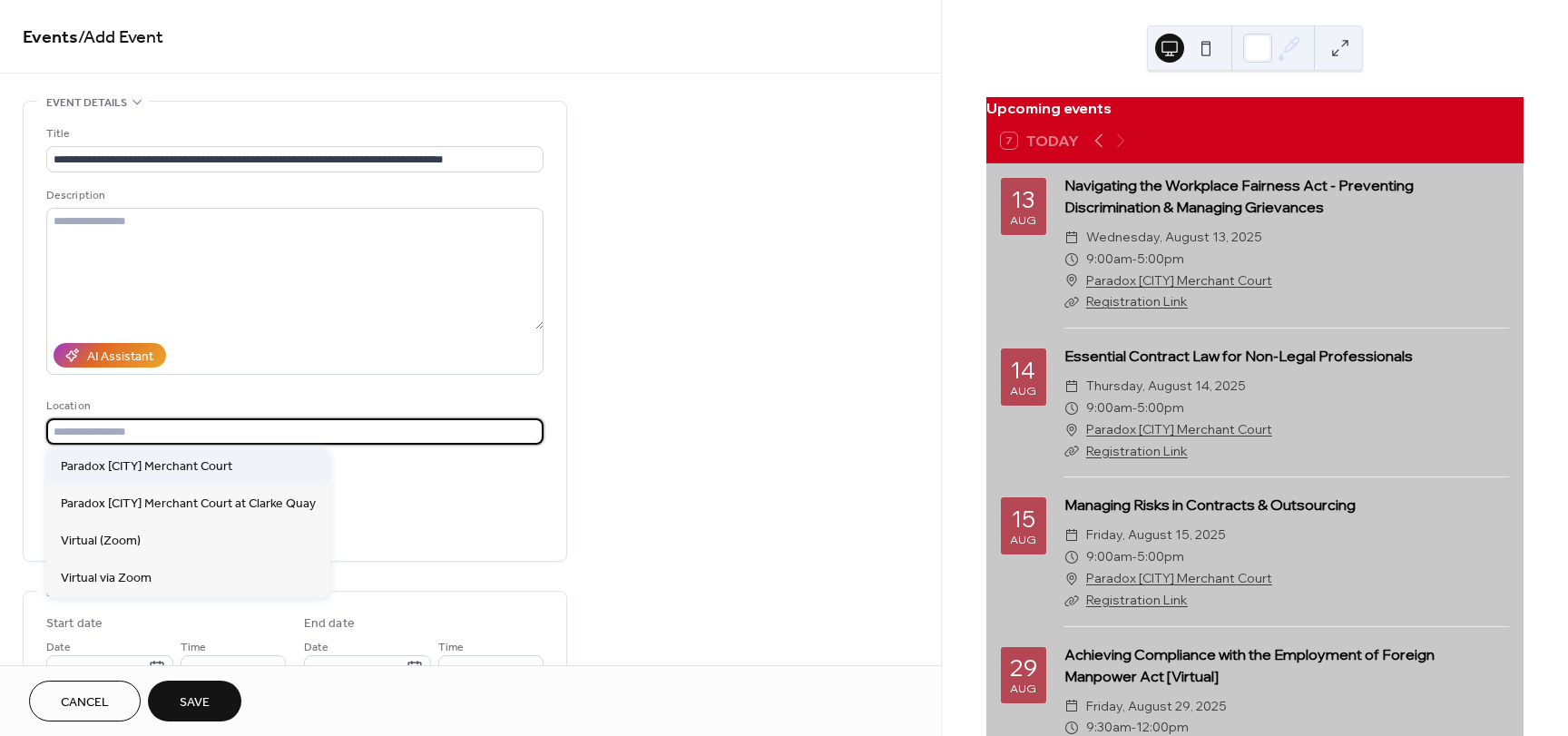 type on "**********" 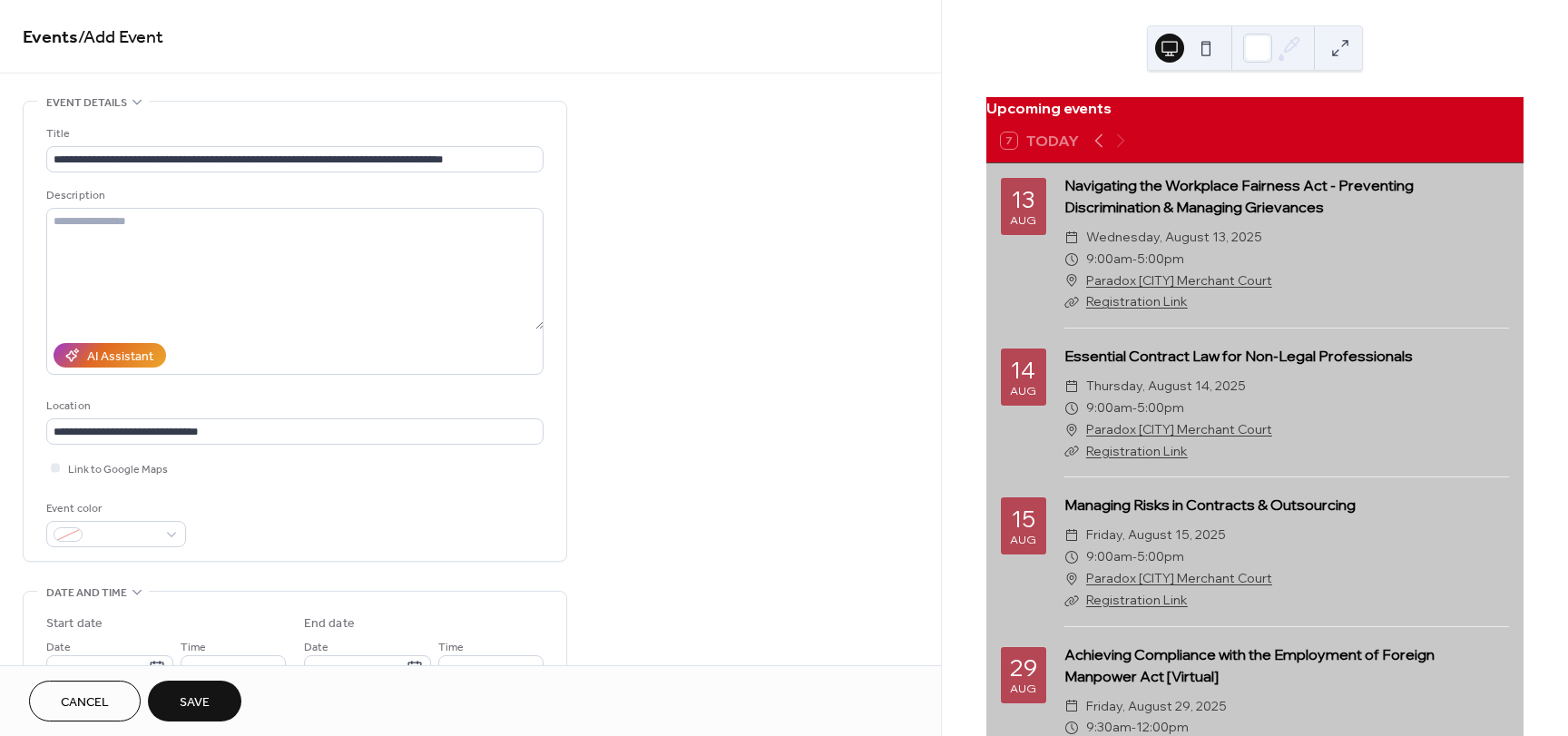 scroll, scrollTop: 91, scrollLeft: 0, axis: vertical 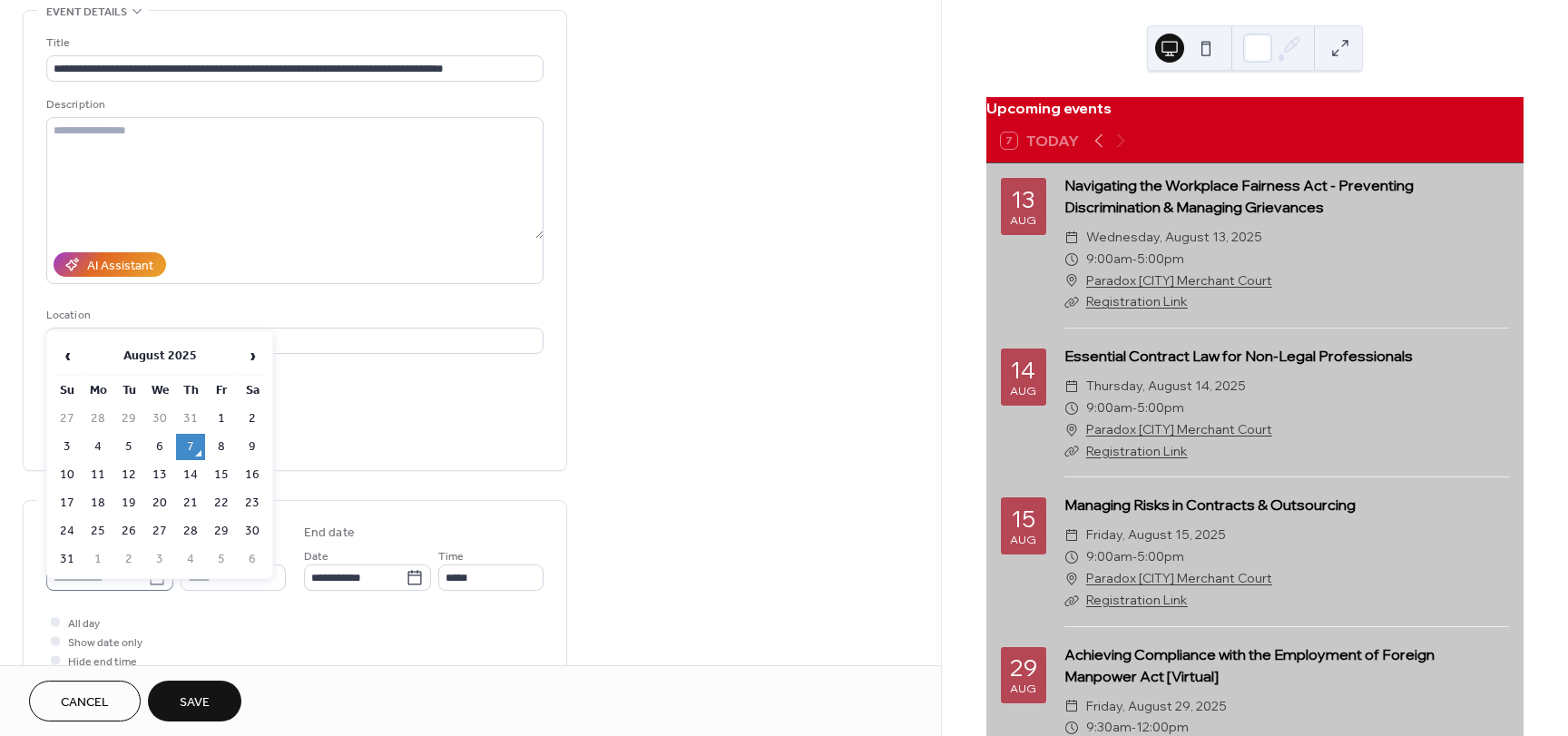 click 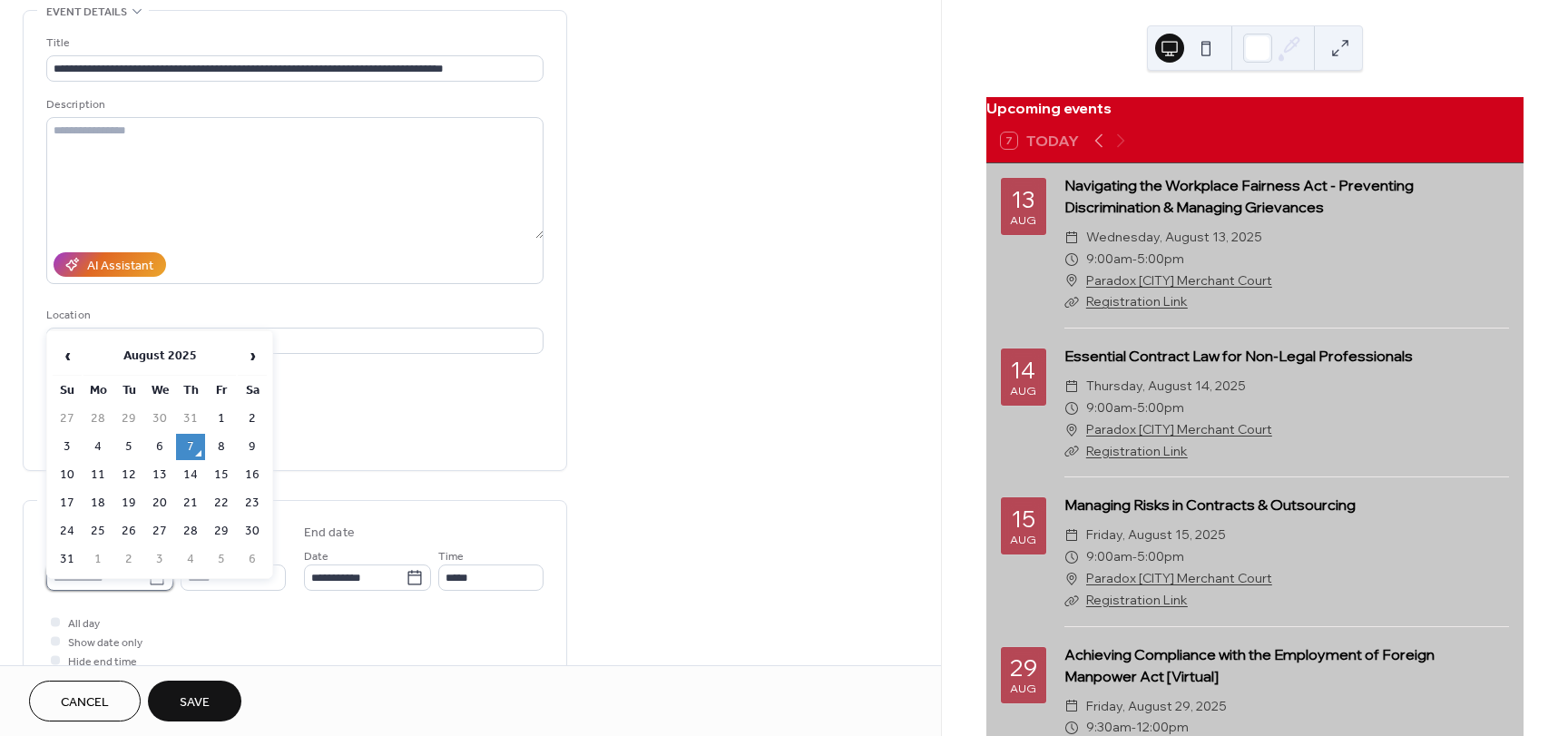 click on "**********" at bounding box center (97, 577) 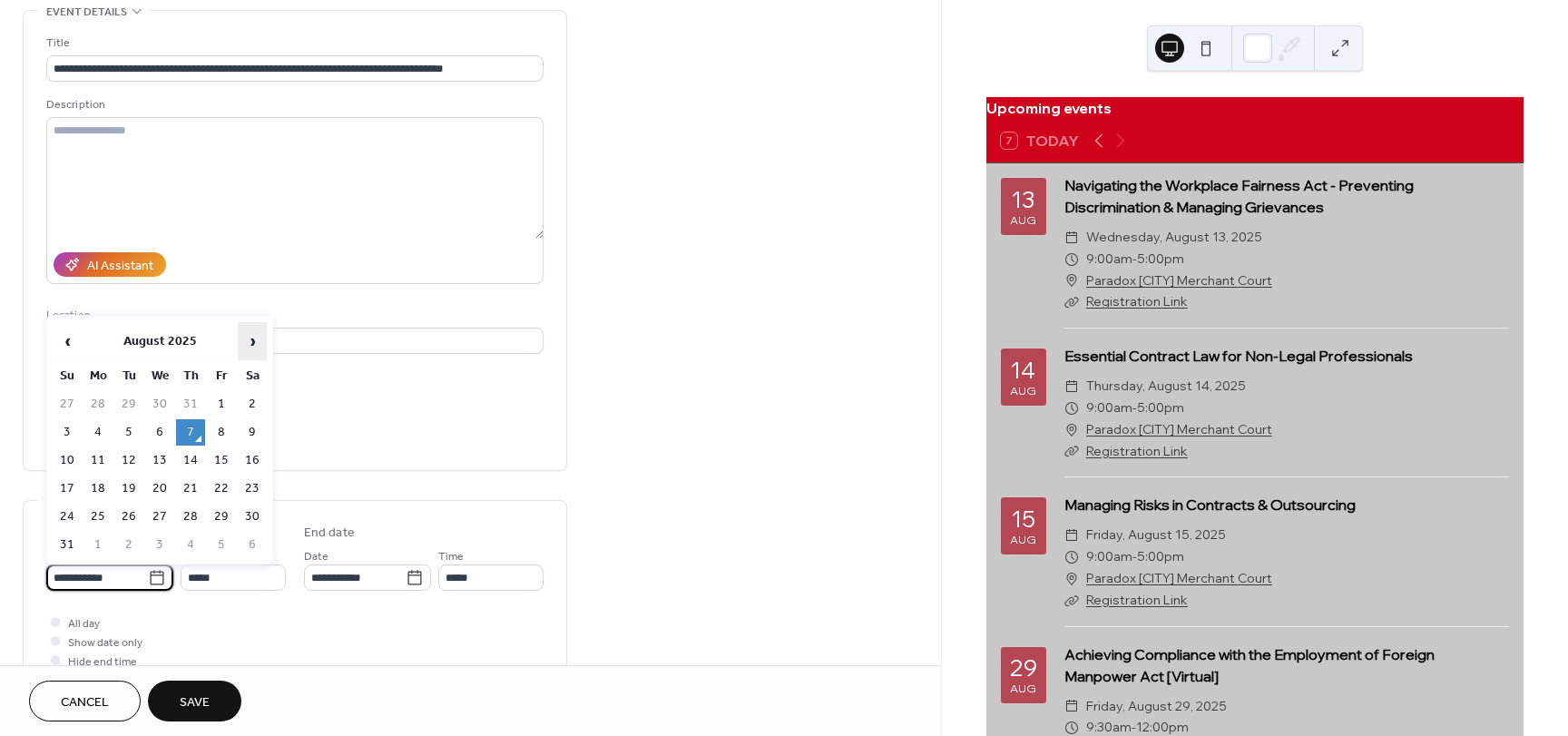 click on "›" at bounding box center (252, 341) 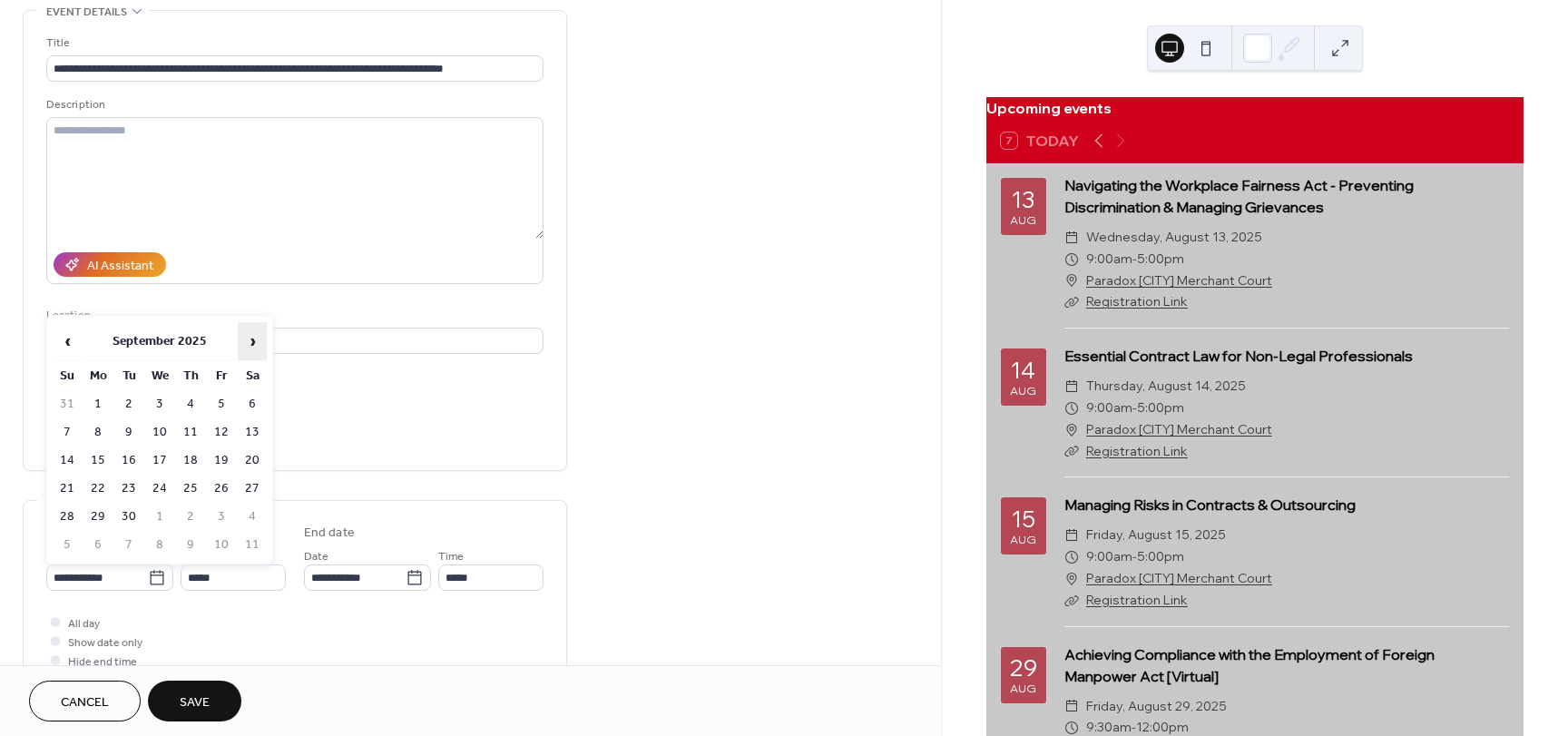 click on "›" at bounding box center [252, 341] 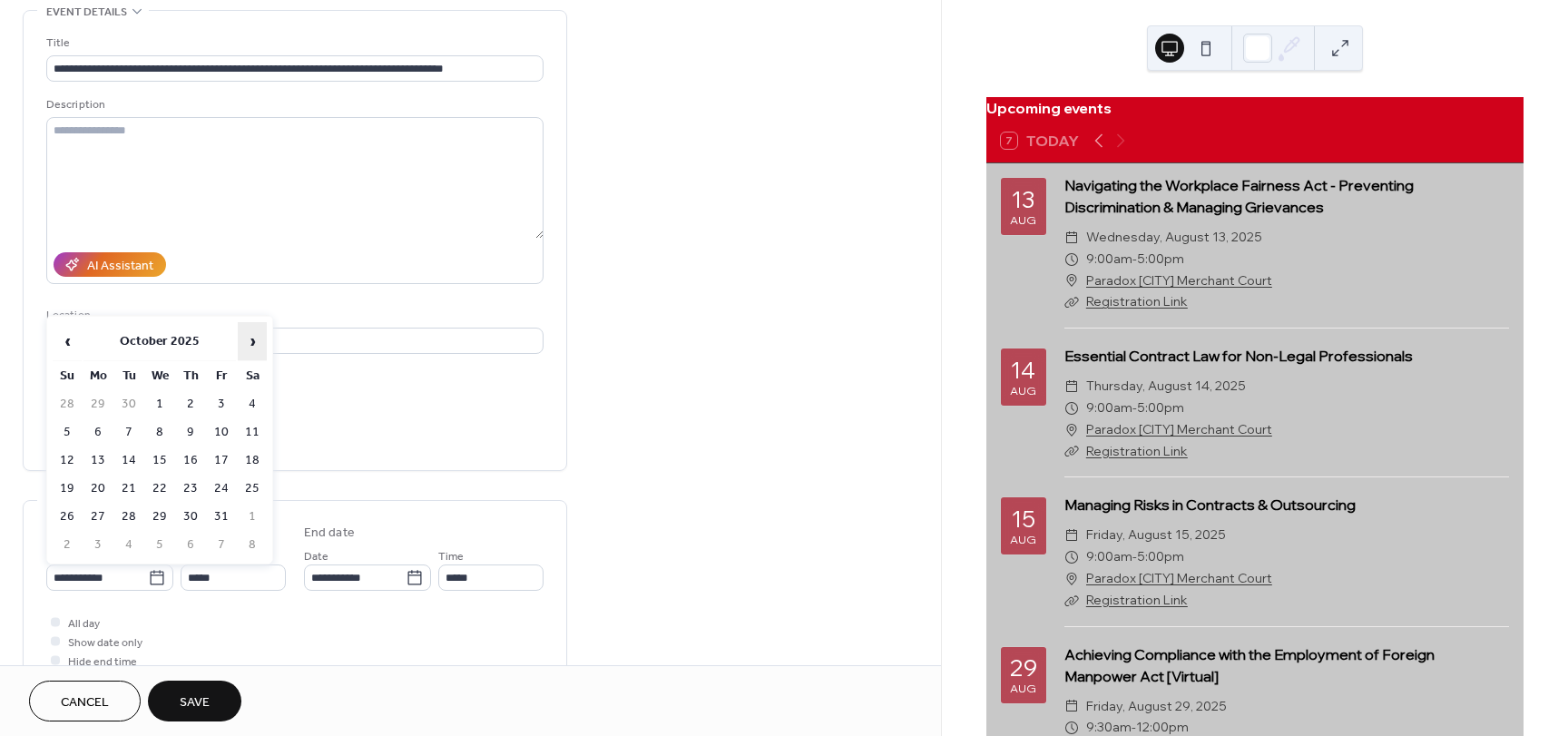 click on "›" at bounding box center [252, 341] 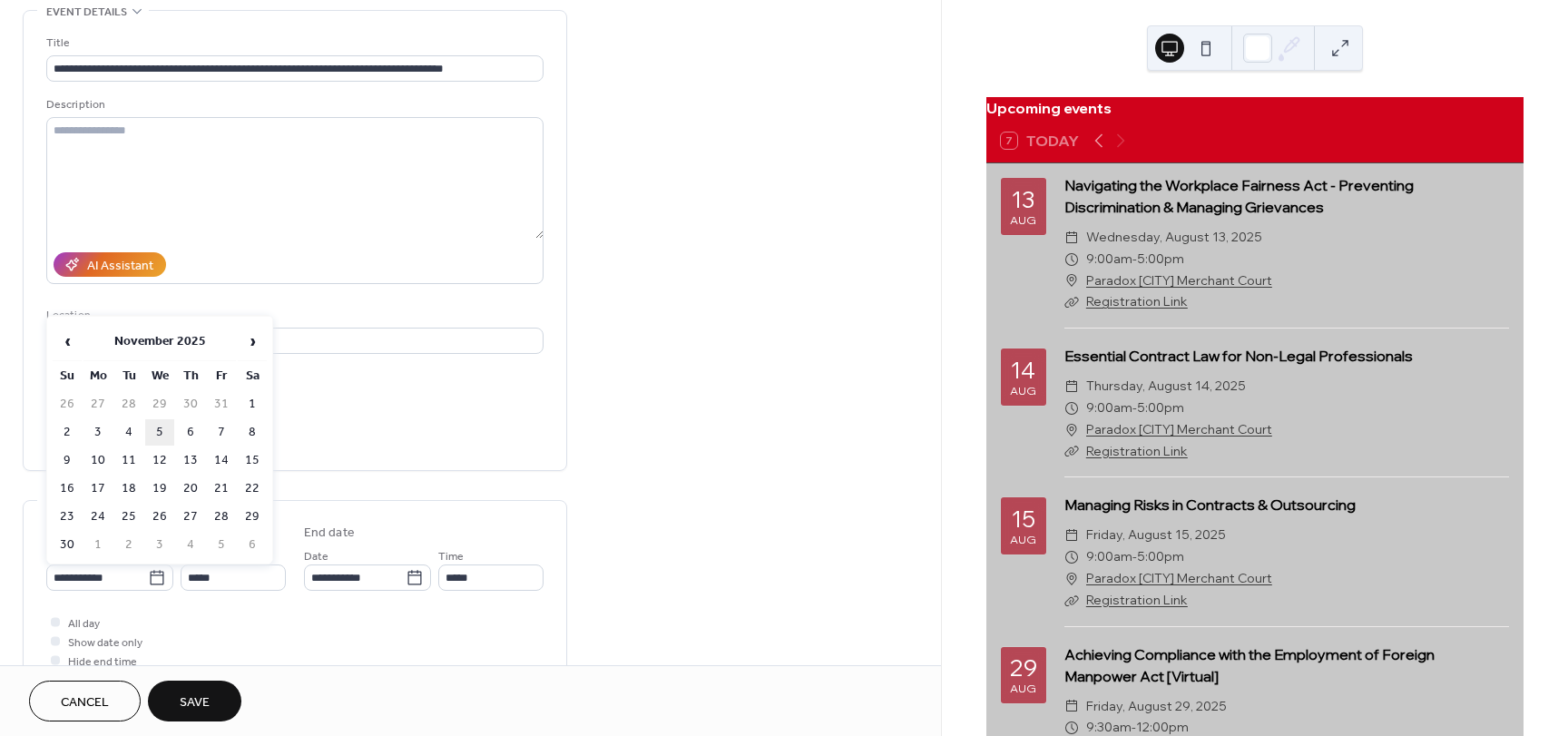 click on "5" at bounding box center [160, 432] 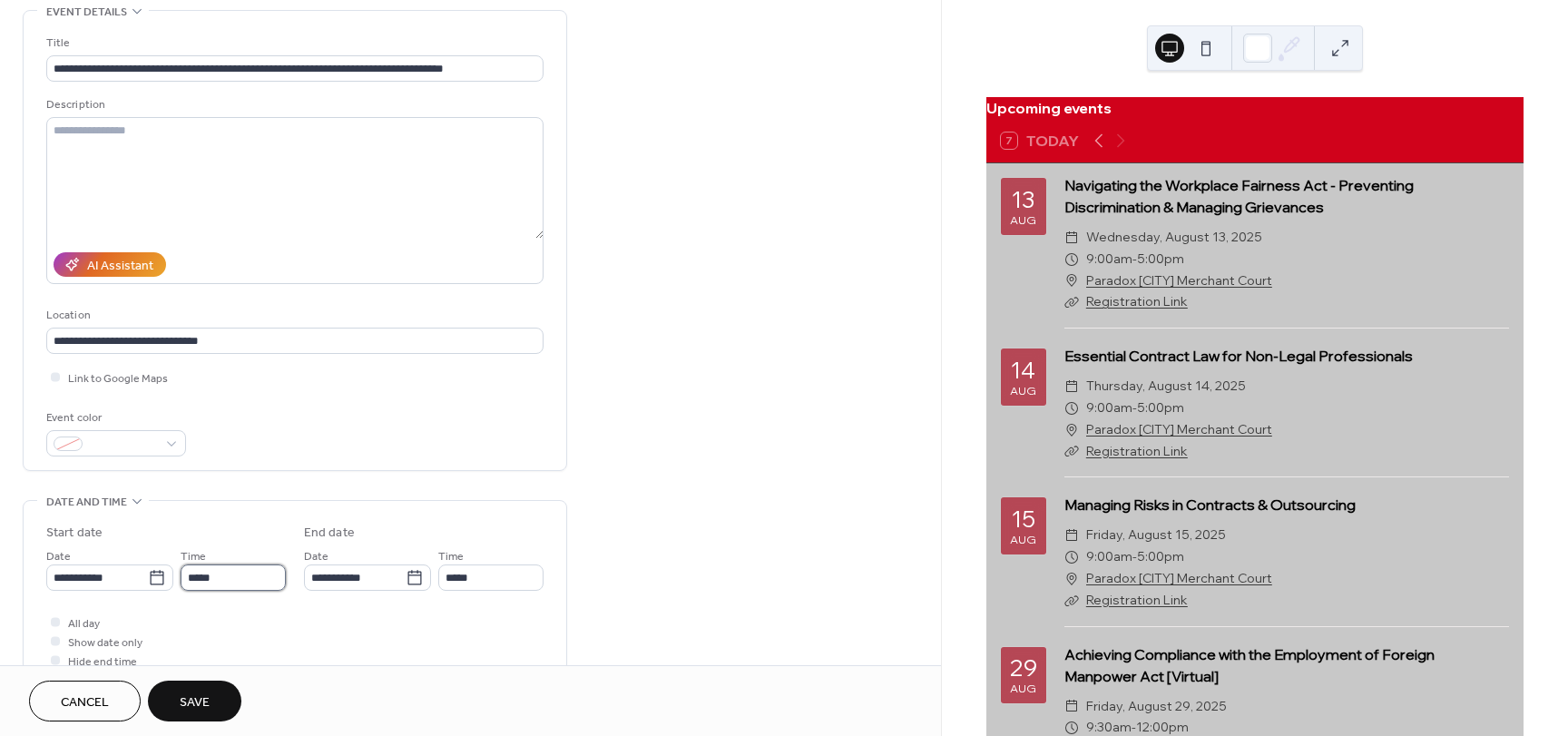 click on "*****" at bounding box center [233, 577] 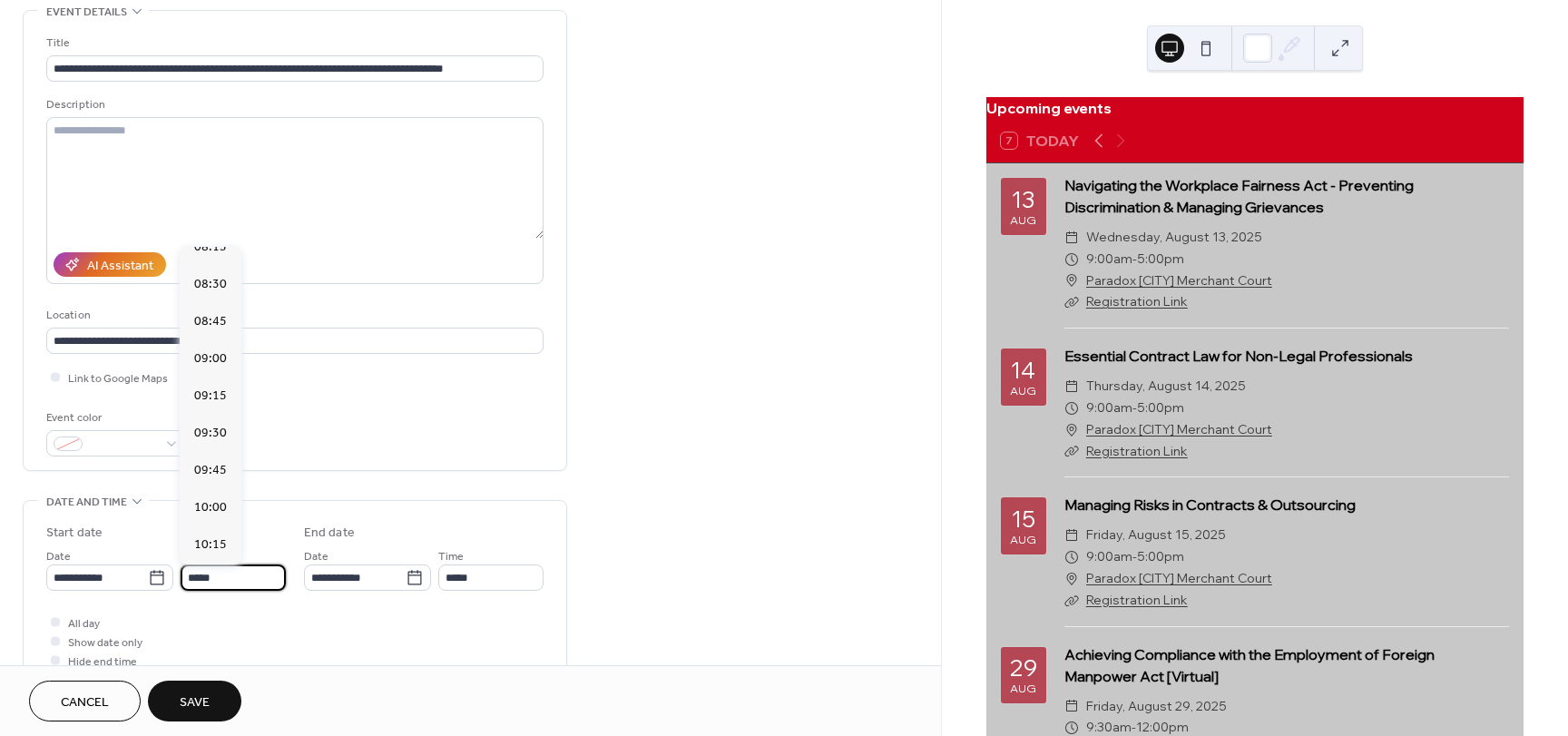 scroll, scrollTop: 1241, scrollLeft: 0, axis: vertical 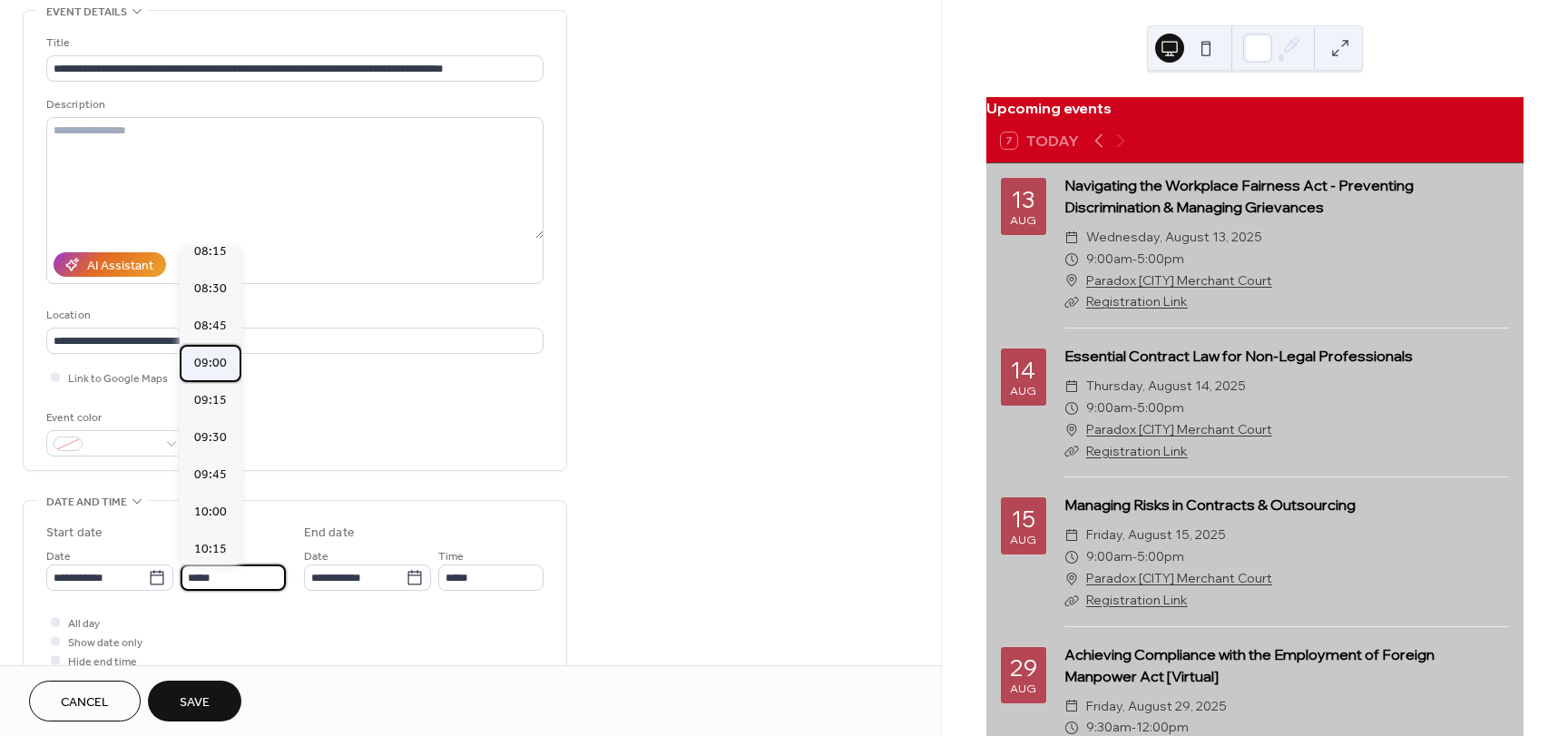 click on "09:00" at bounding box center (211, 363) 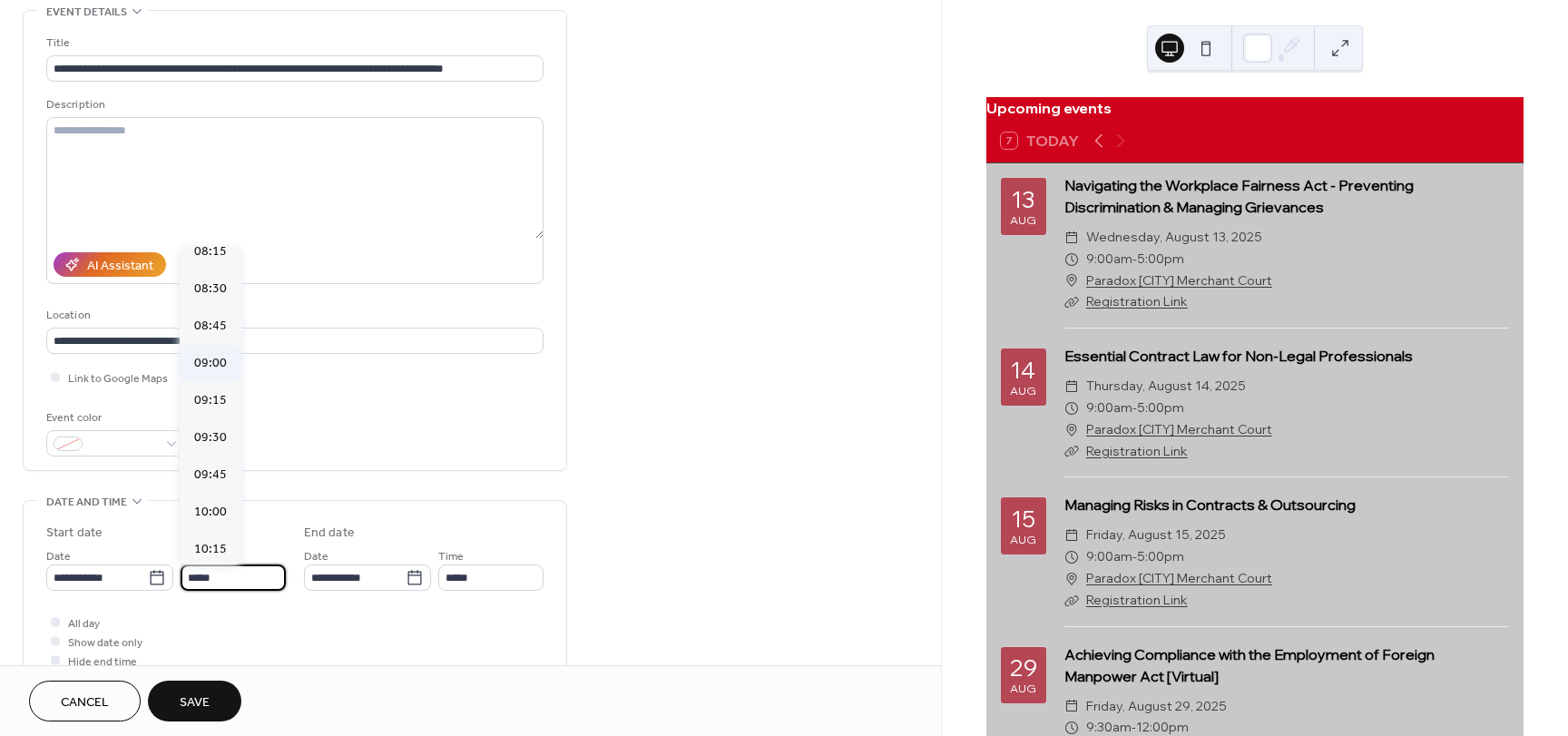 type on "*****" 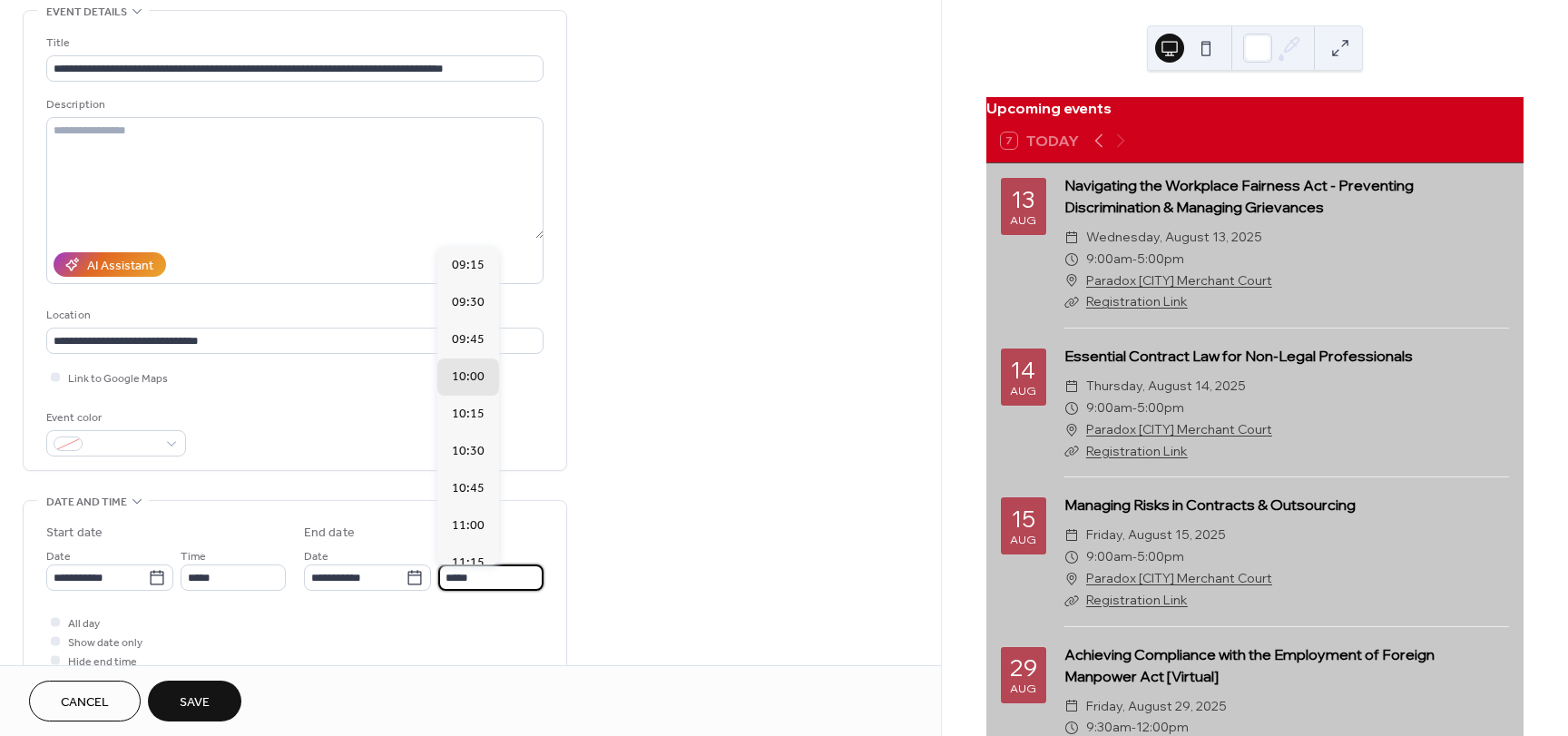 click on "*****" at bounding box center (491, 577) 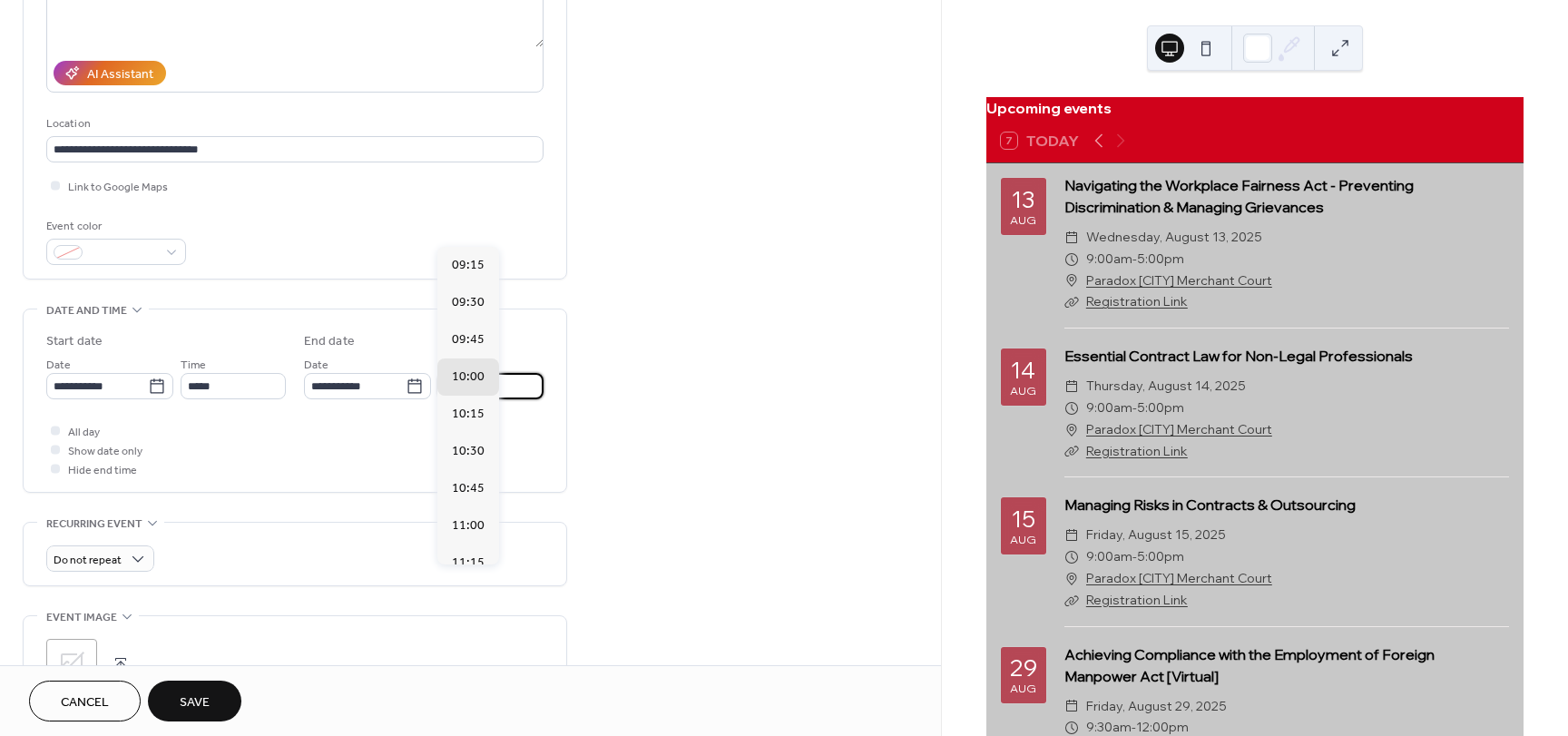 scroll, scrollTop: 363, scrollLeft: 0, axis: vertical 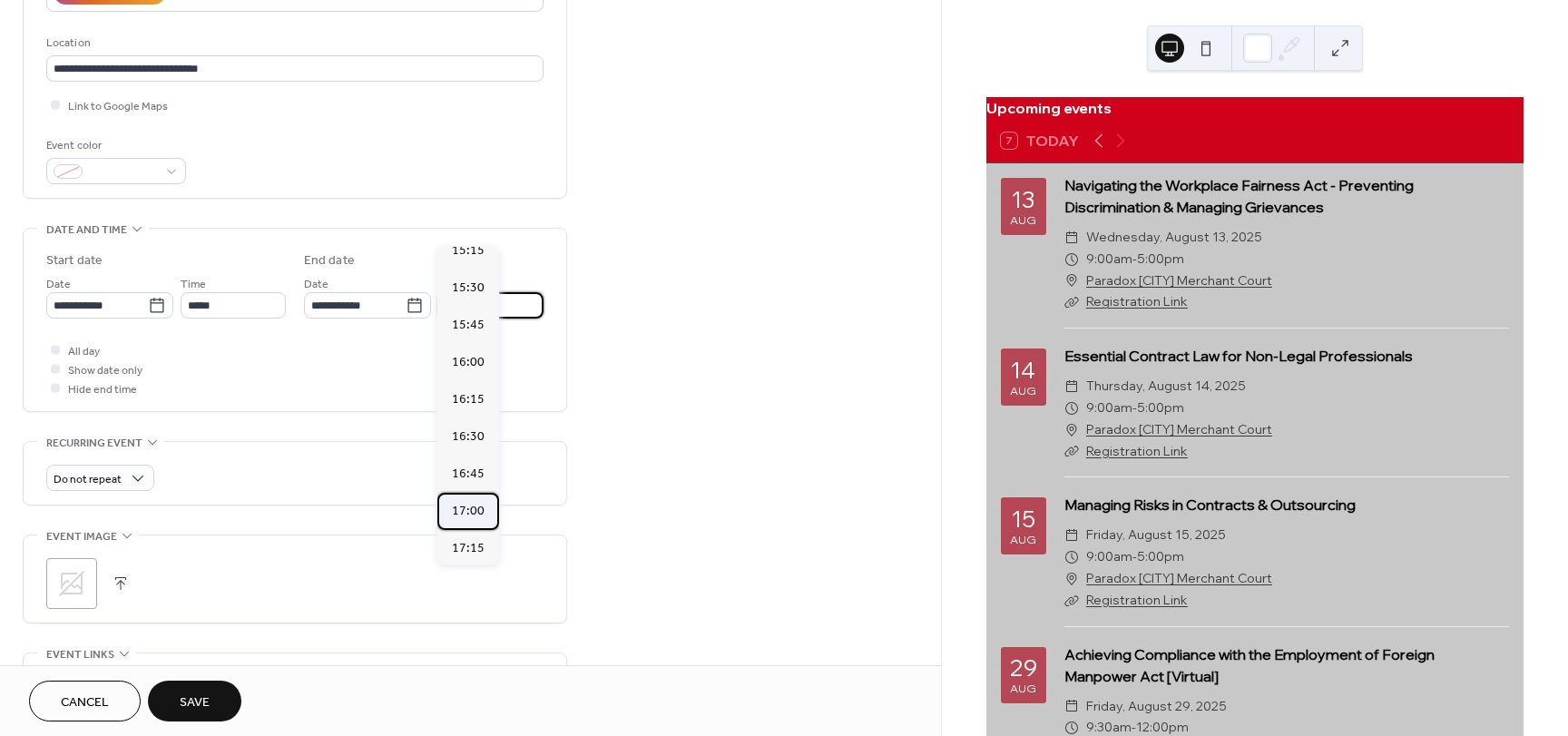 click on "17:00" at bounding box center [468, 511] 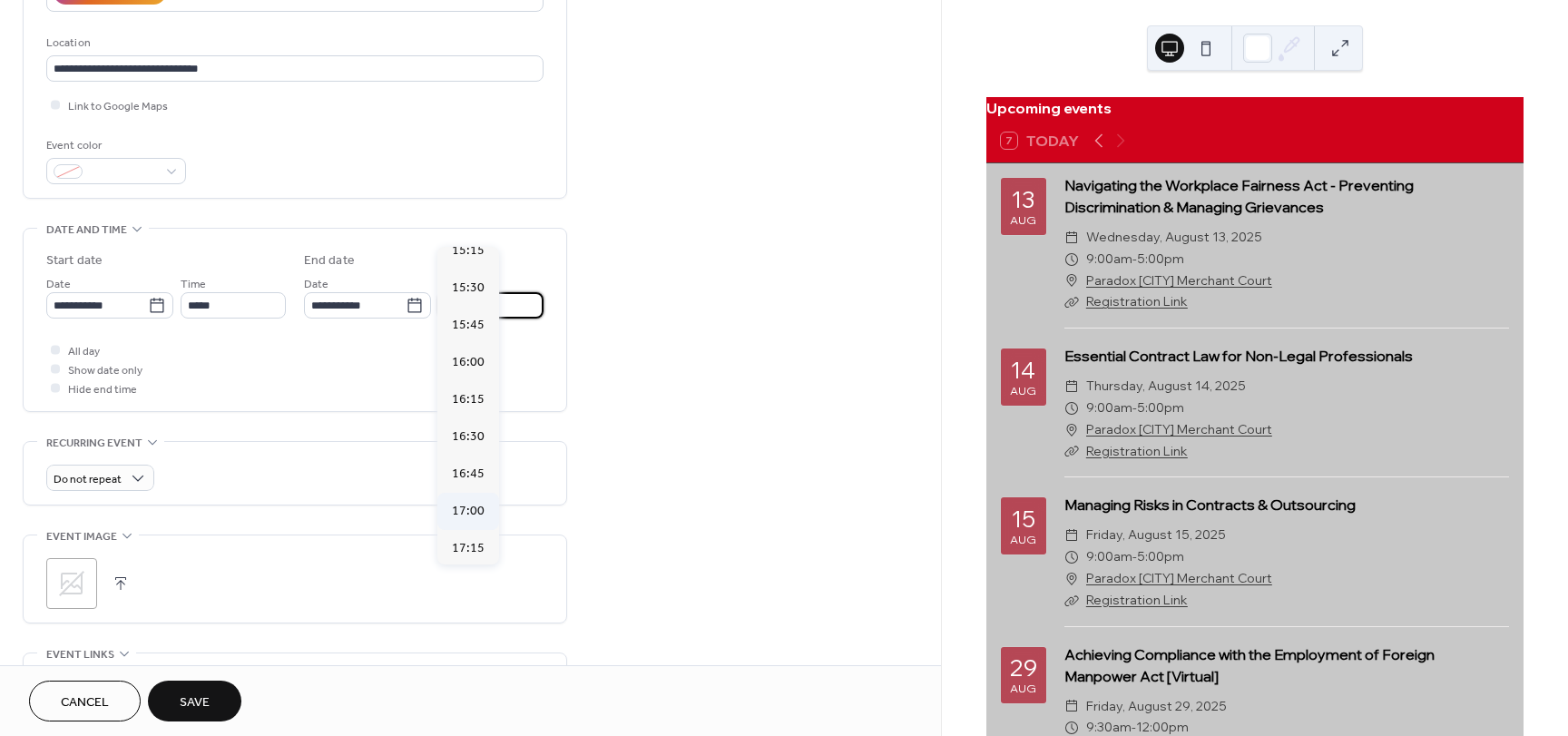 type on "*****" 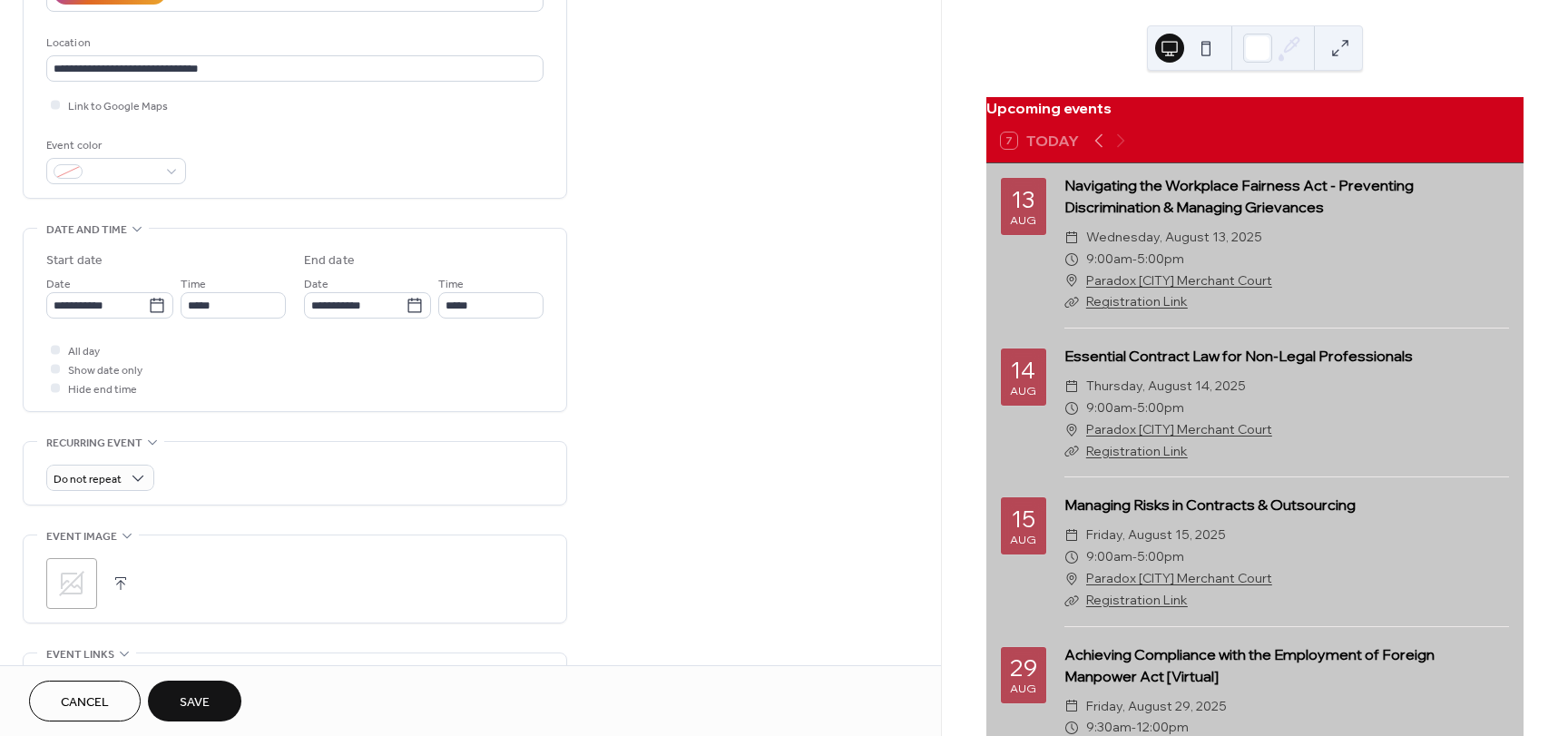 click on "**********" at bounding box center [470, 361] 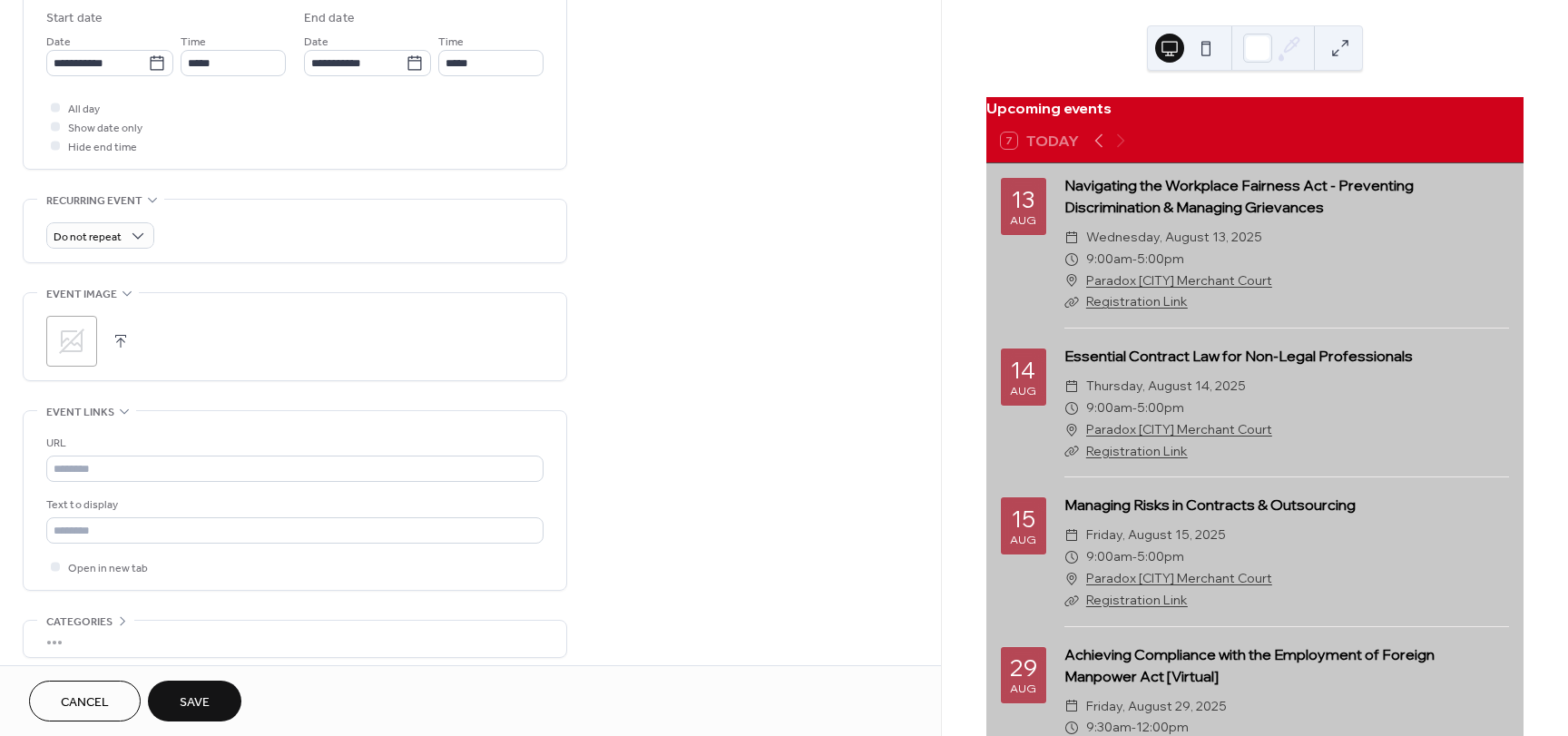 scroll, scrollTop: 635, scrollLeft: 0, axis: vertical 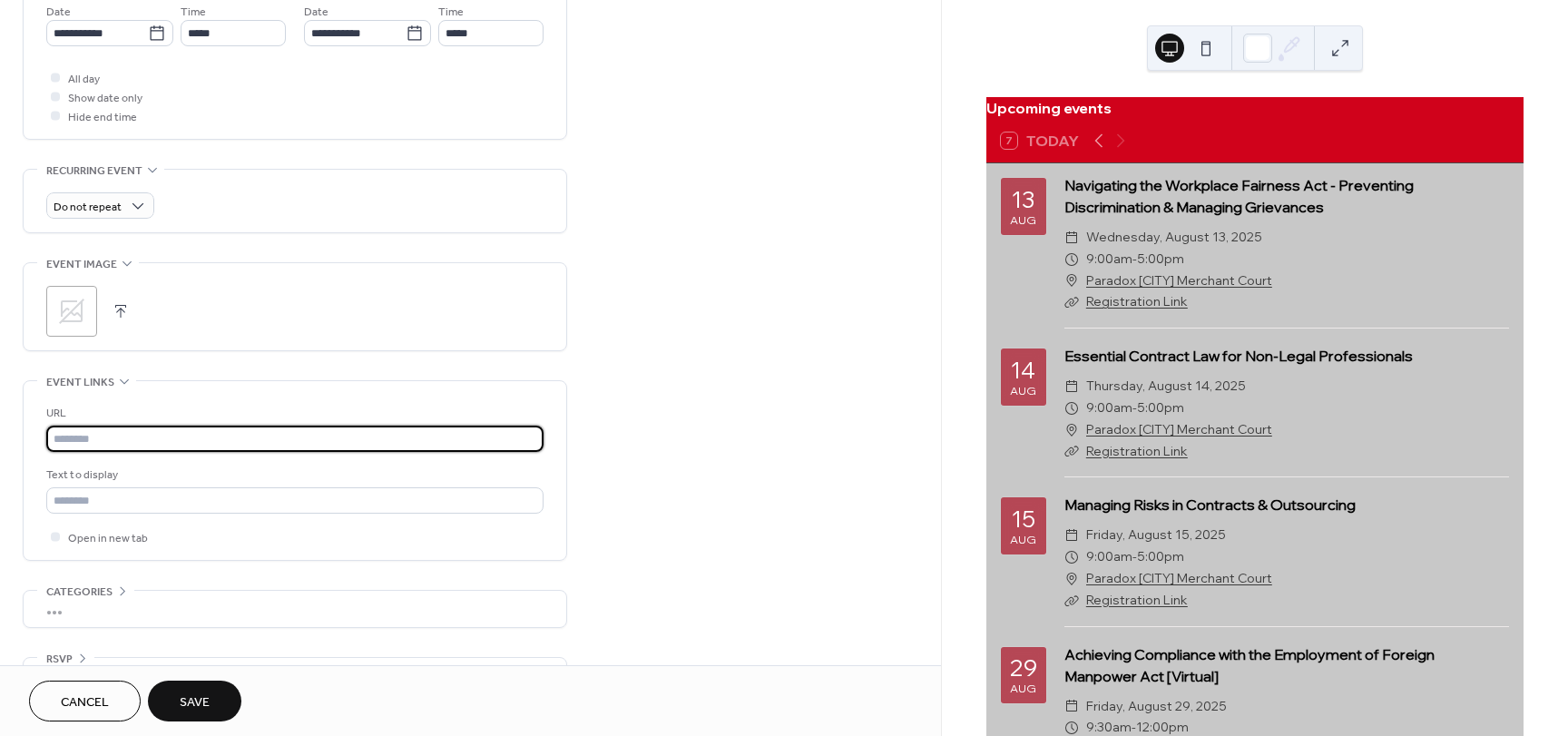 click at bounding box center (295, 438) 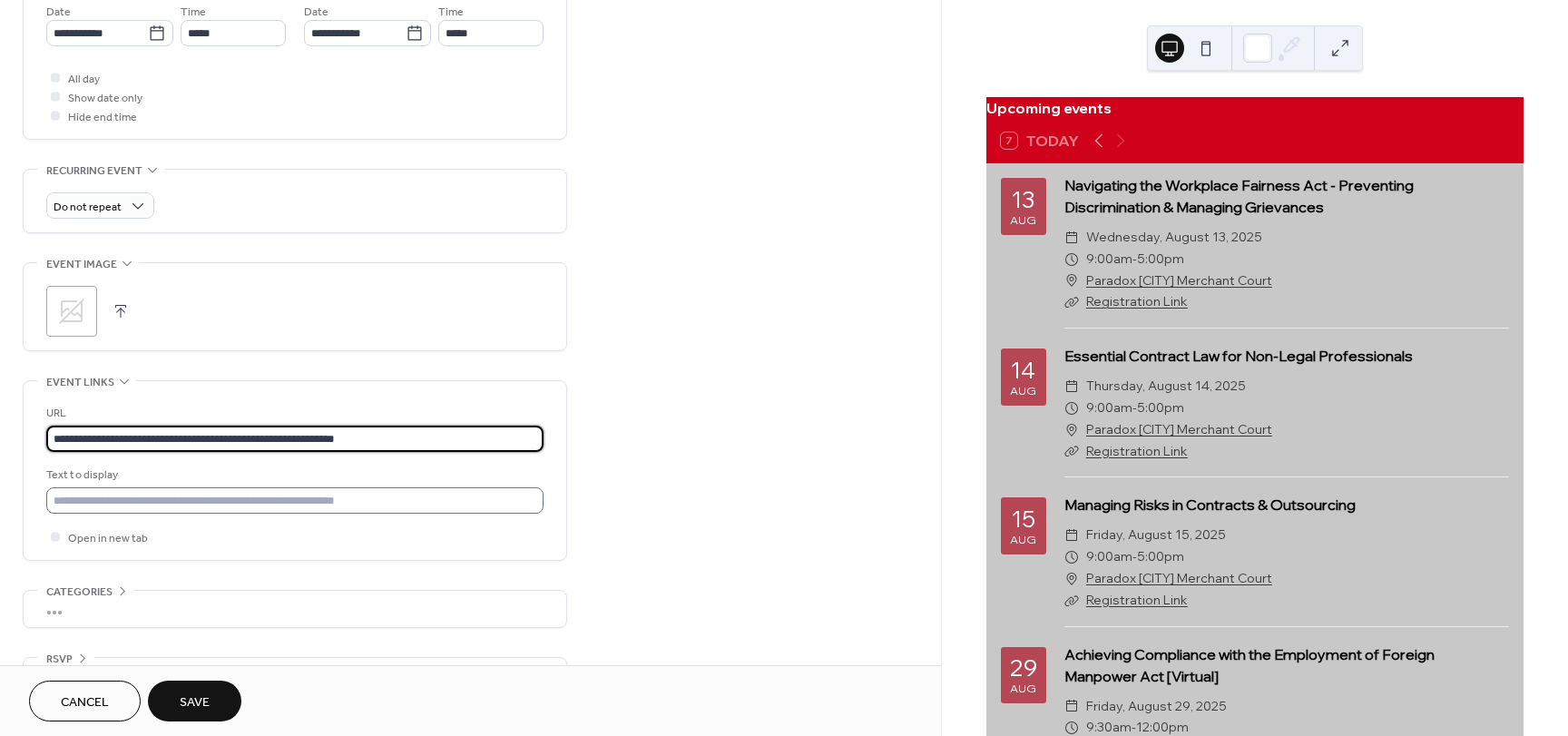 type on "**********" 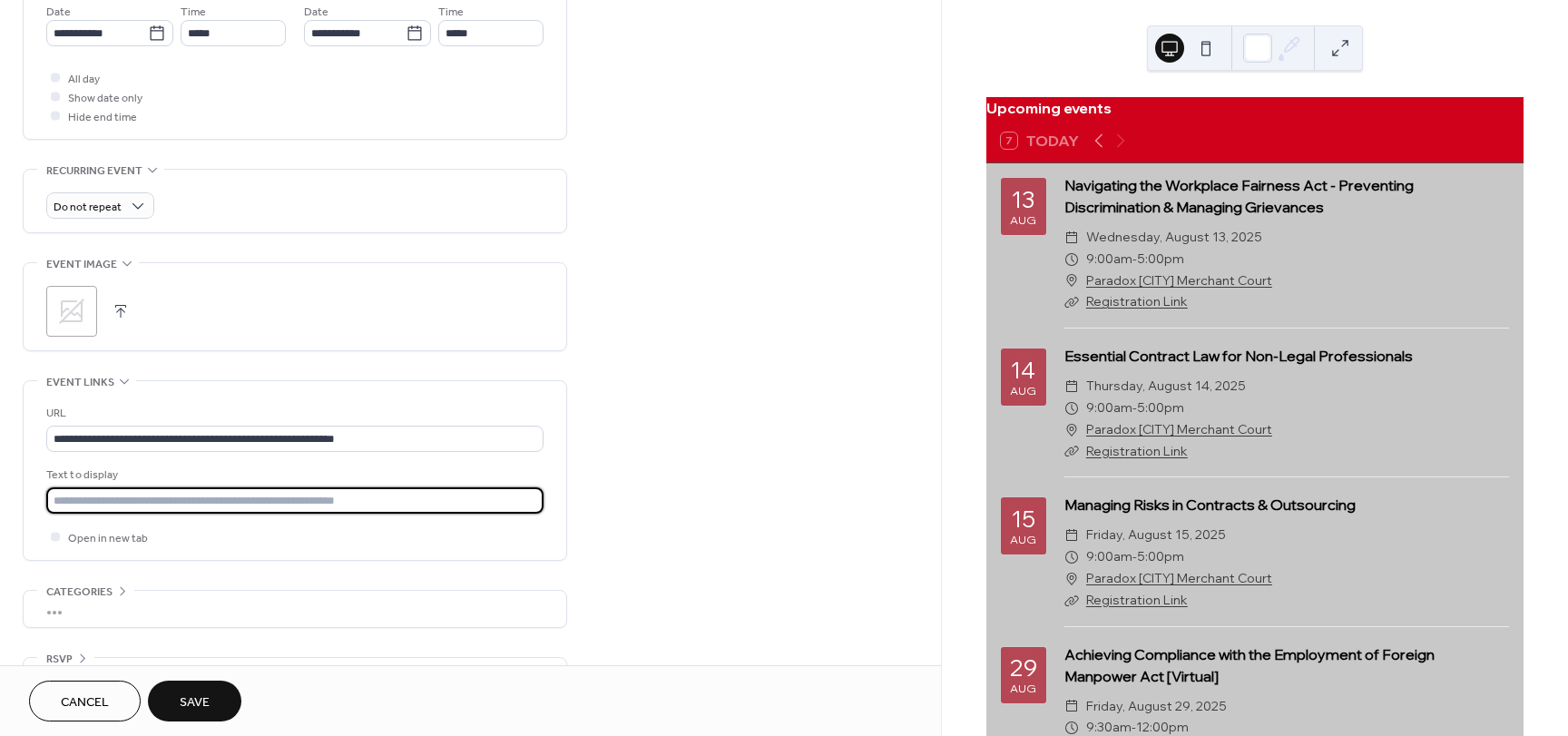click at bounding box center (295, 500) 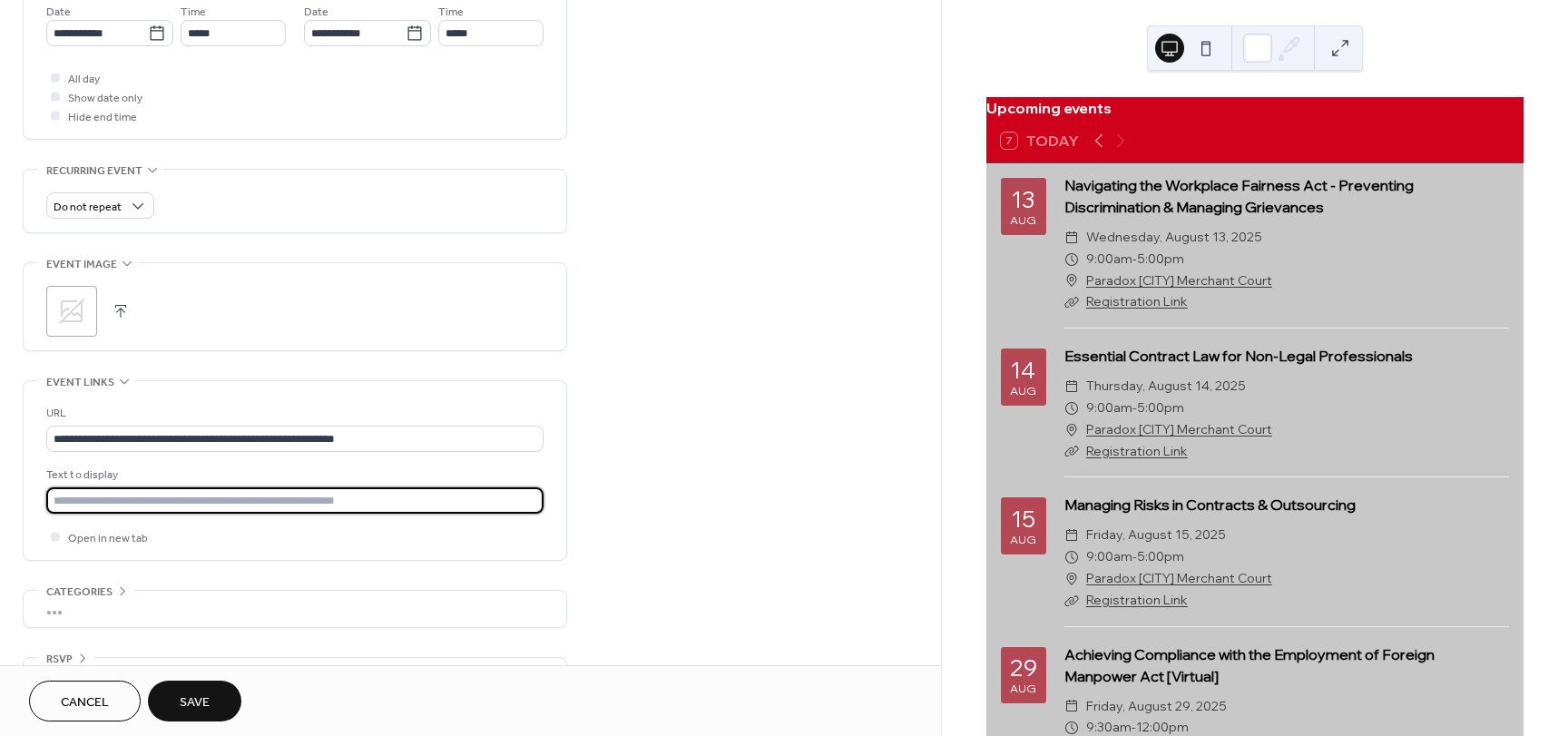 type on "**********" 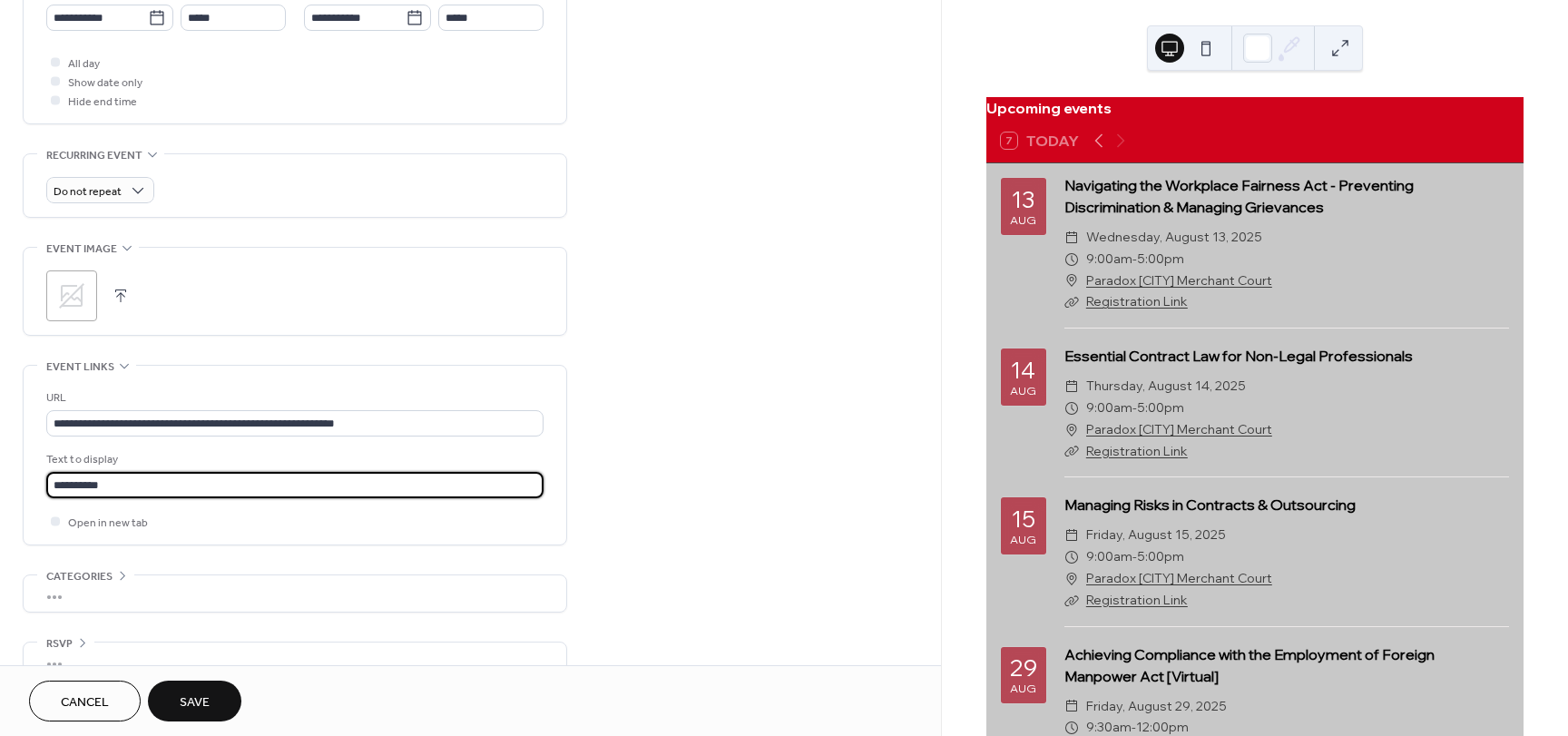 scroll, scrollTop: 683, scrollLeft: 0, axis: vertical 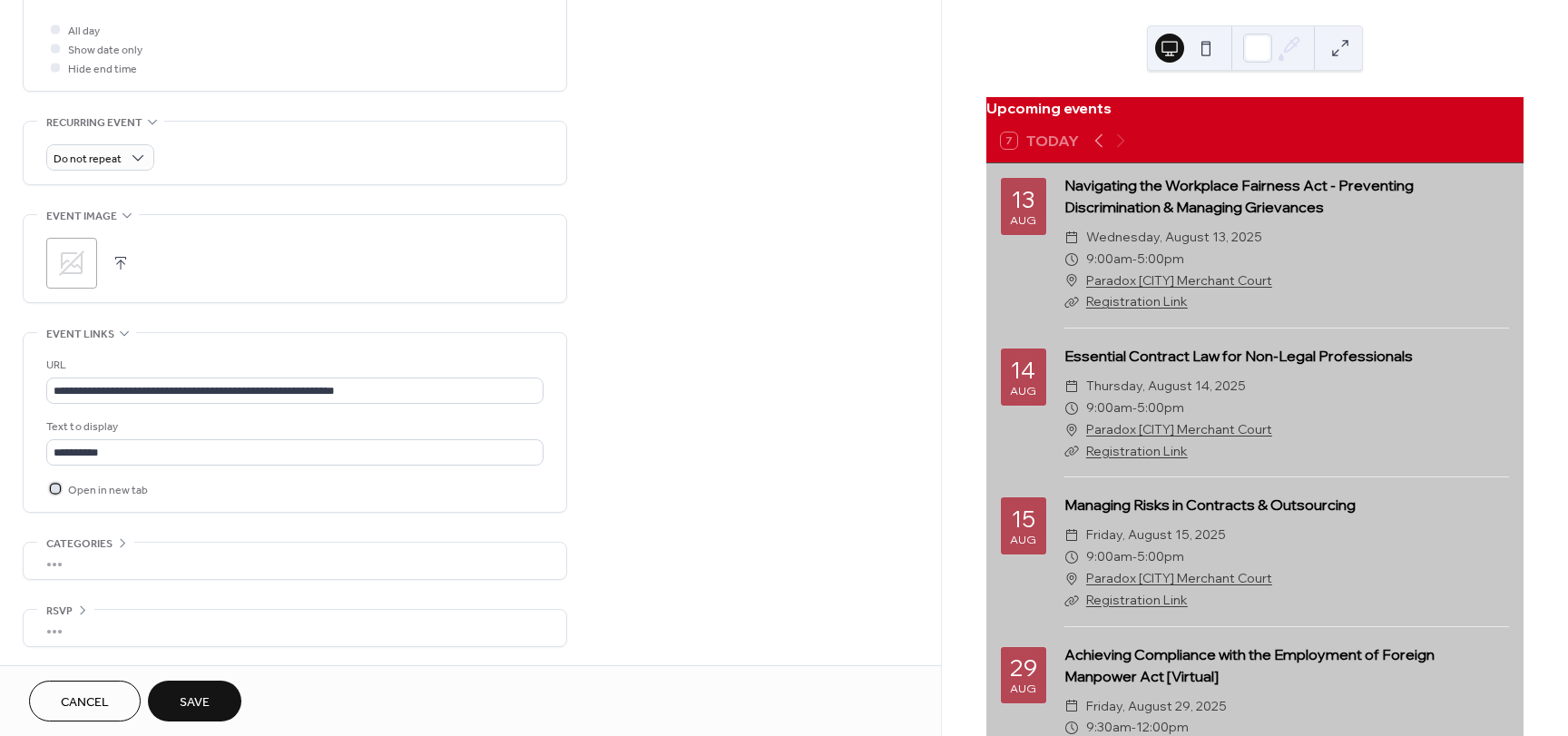 click at bounding box center [55, 488] 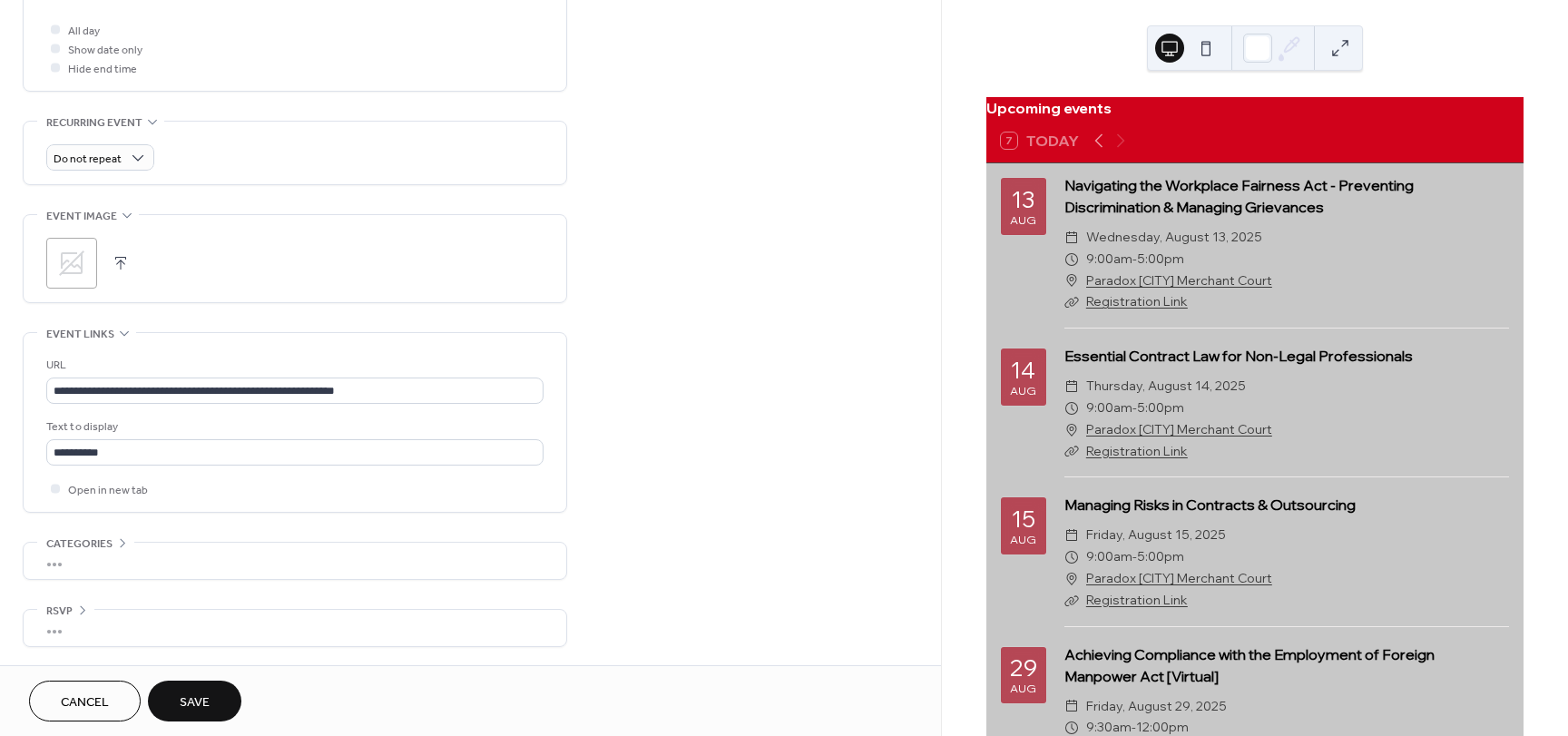 click on "•••" at bounding box center [295, 628] 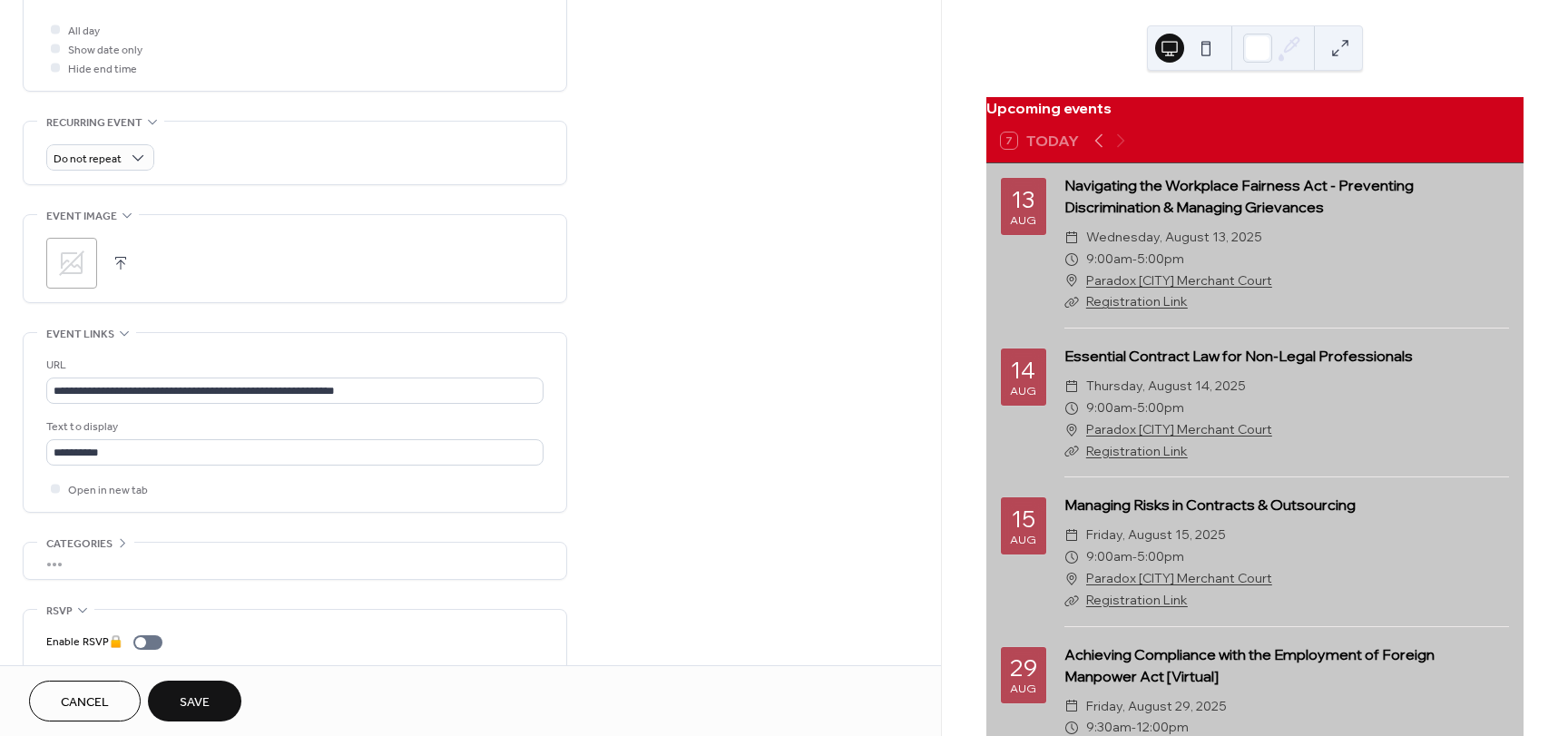 click 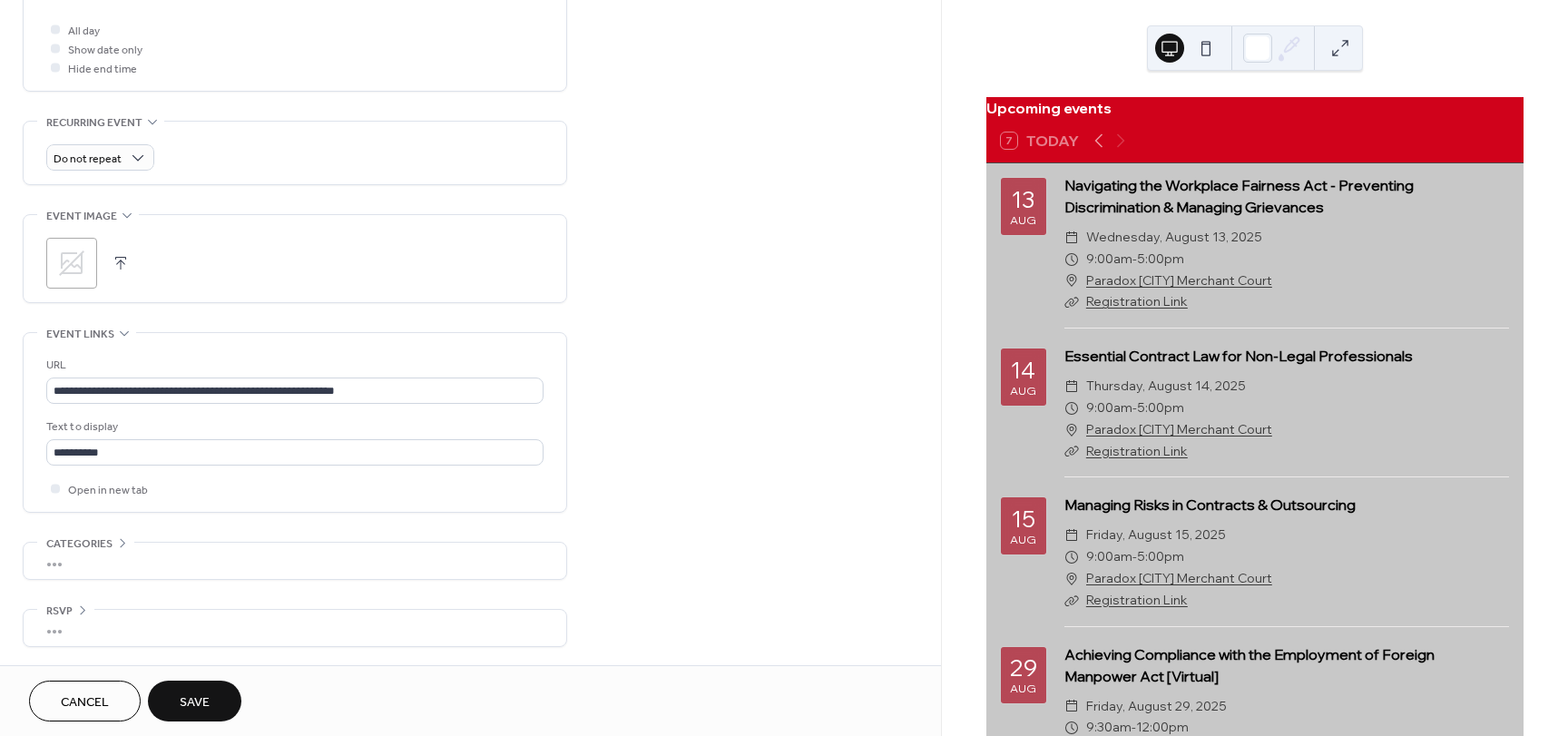 click on "•••" at bounding box center (295, 561) 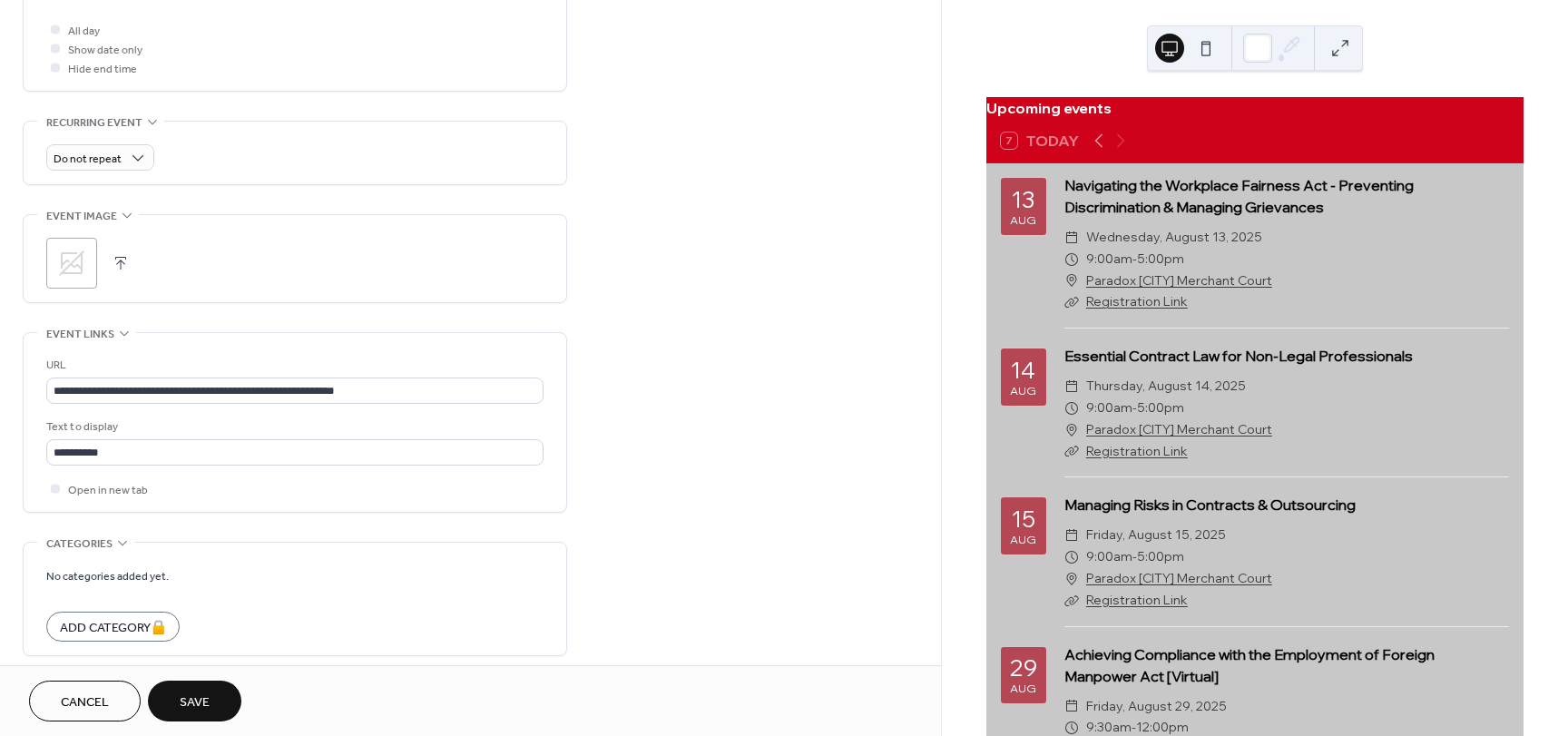 click on "Categories" at bounding box center [79, 544] 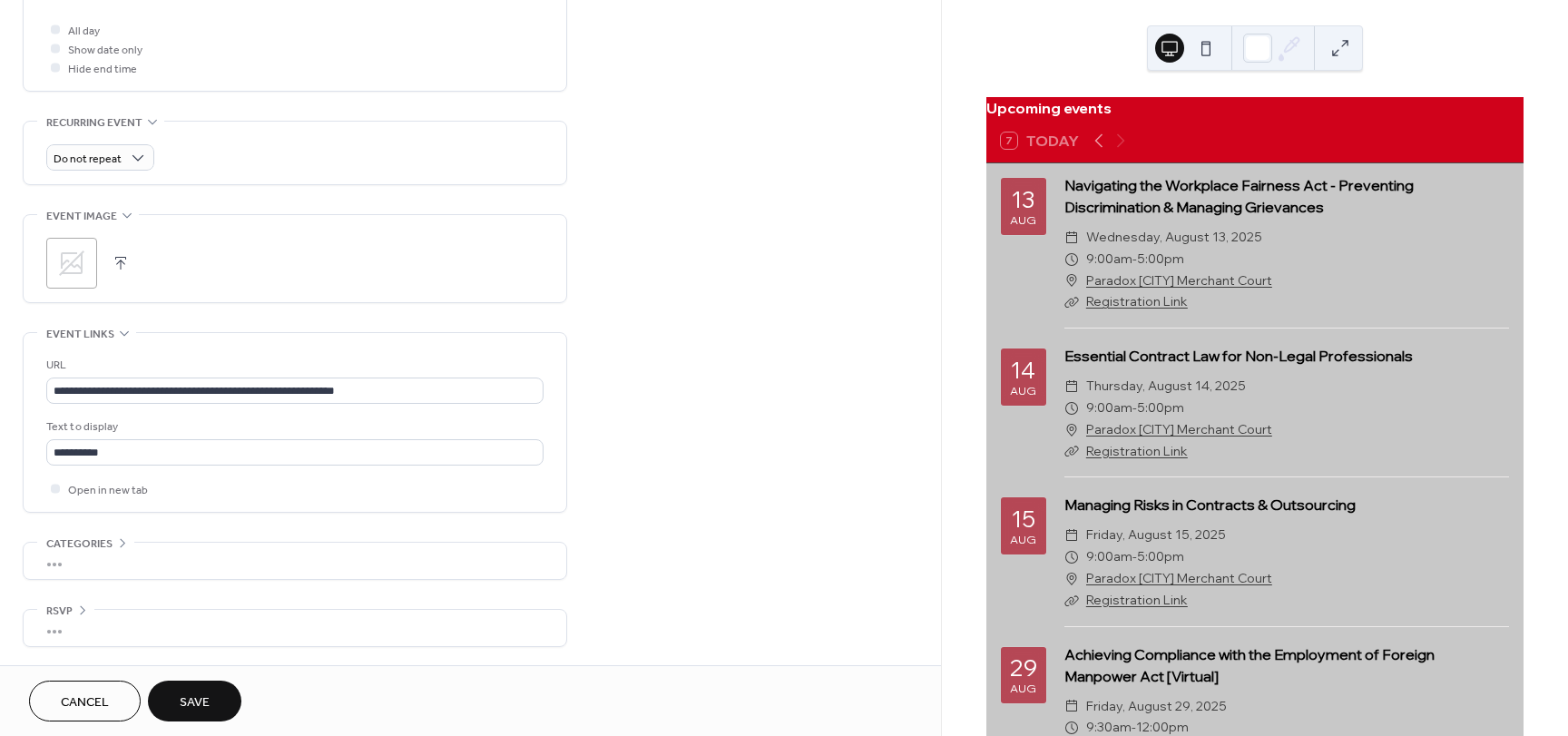 scroll, scrollTop: 683, scrollLeft: 0, axis: vertical 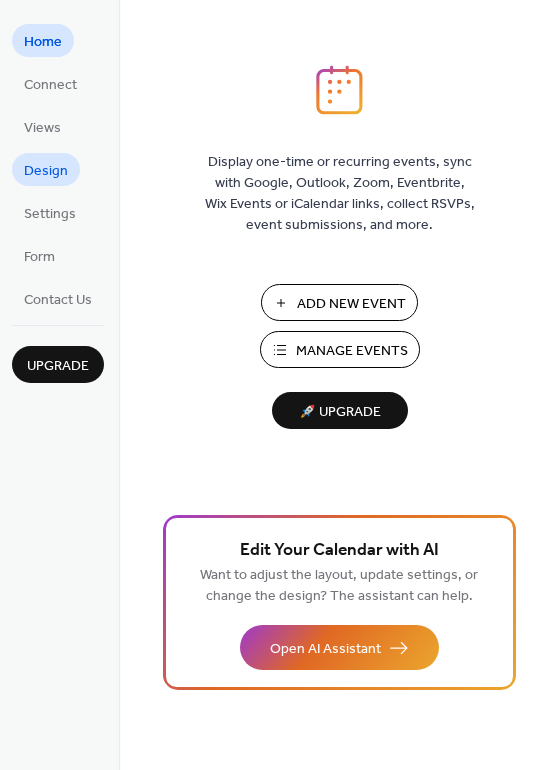 click on "Design" at bounding box center (46, 169) 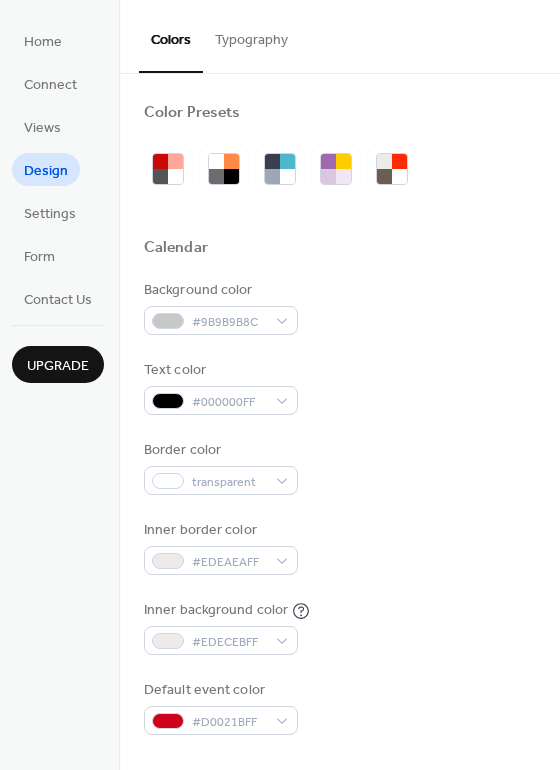 scroll, scrollTop: 0, scrollLeft: 0, axis: both 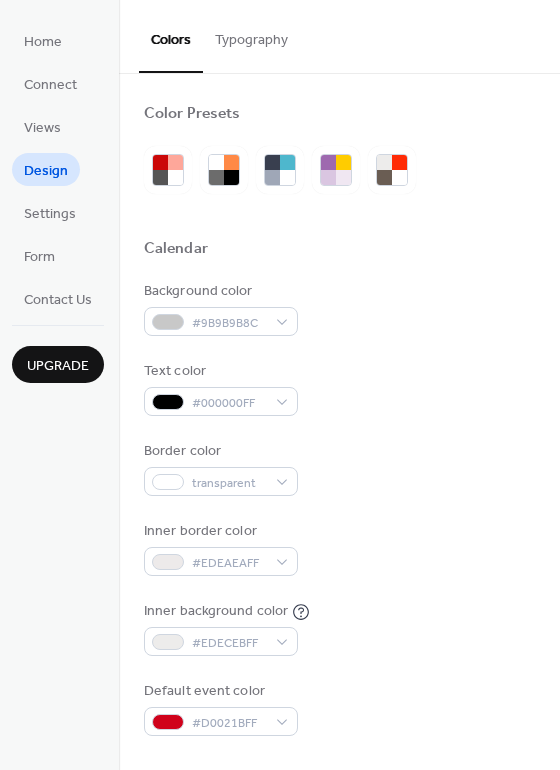 click on "Typography" at bounding box center [251, 35] 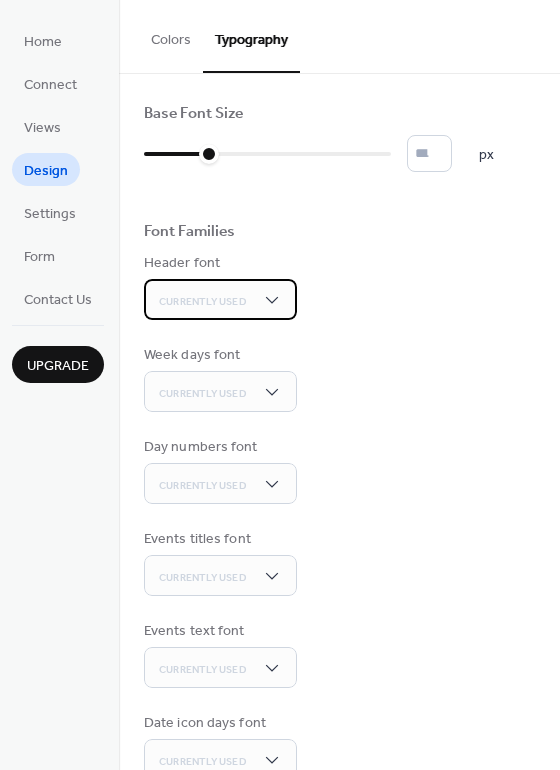 click on "Currently Used" at bounding box center [220, 299] 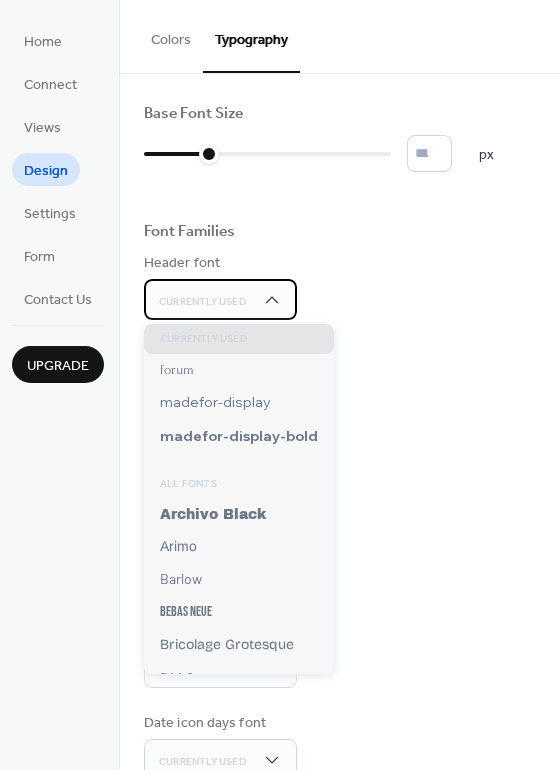 click on "Currently Used" at bounding box center (220, 299) 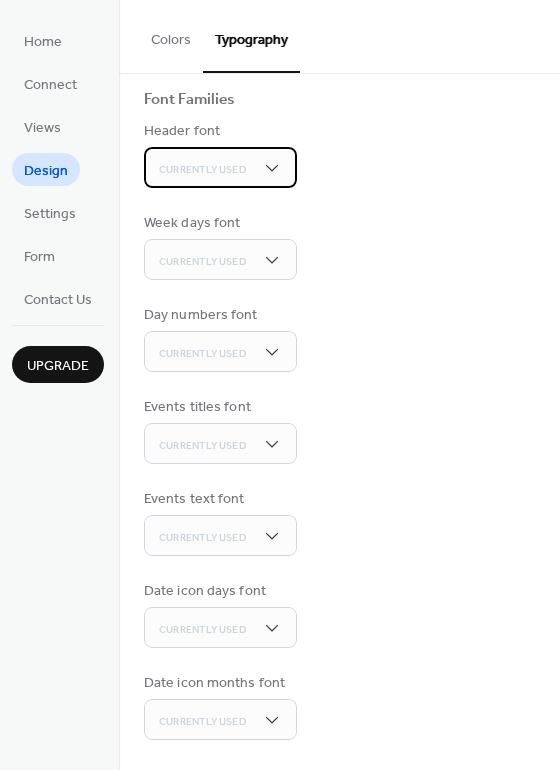 scroll, scrollTop: 0, scrollLeft: 0, axis: both 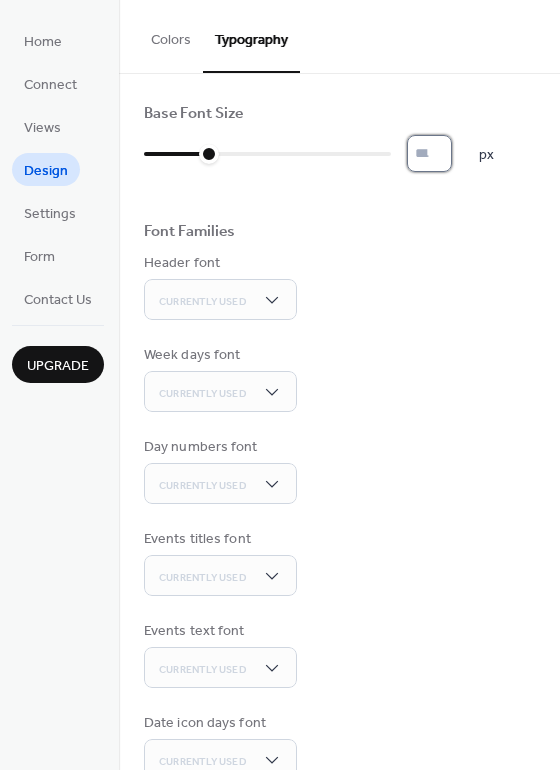 click on "**" at bounding box center (429, 153) 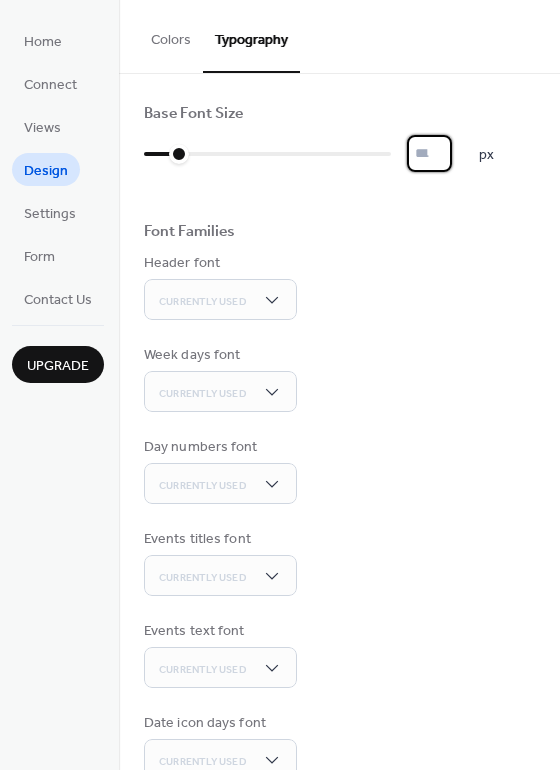 type on "*" 